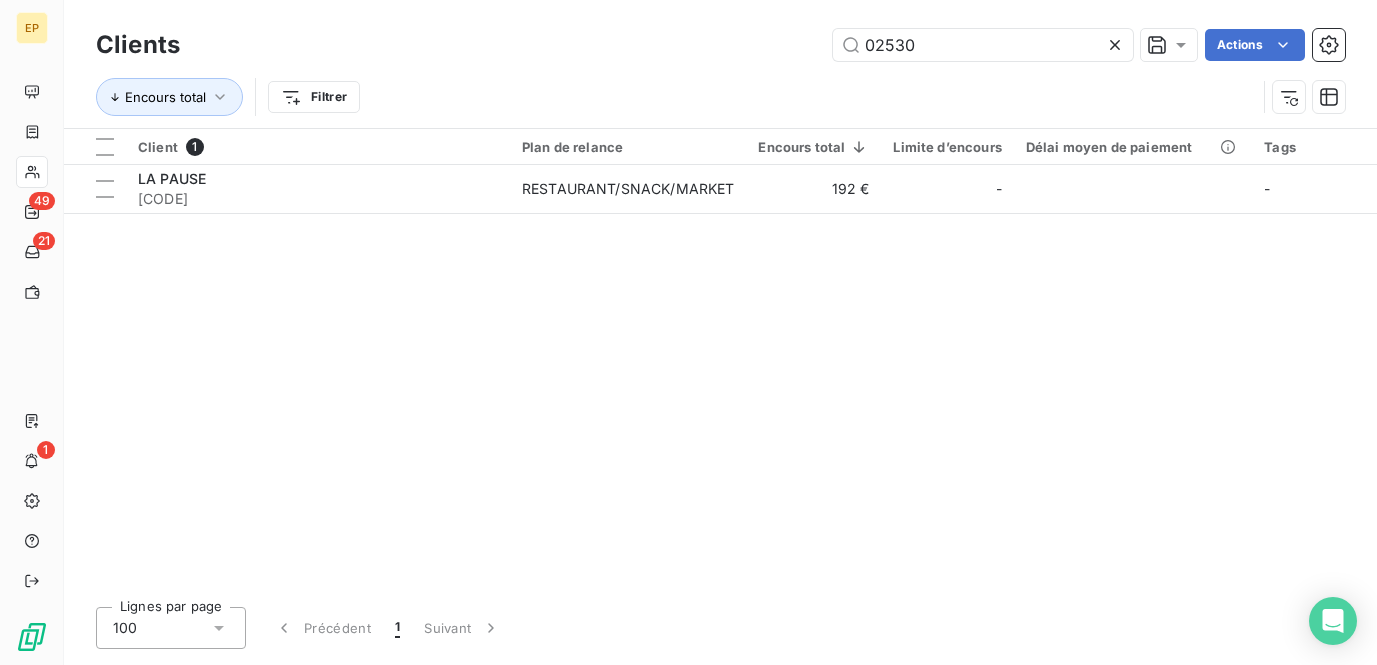 scroll, scrollTop: 0, scrollLeft: 0, axis: both 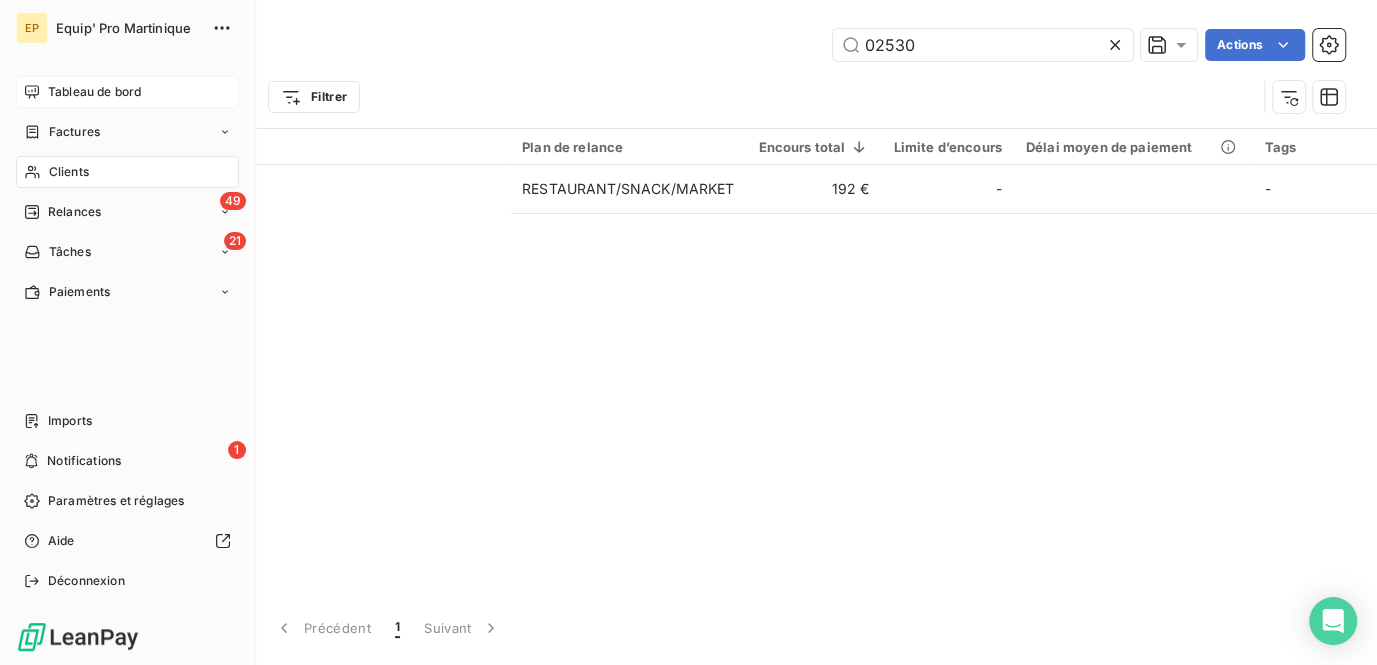 click on "Tableau de bord" at bounding box center (94, 92) 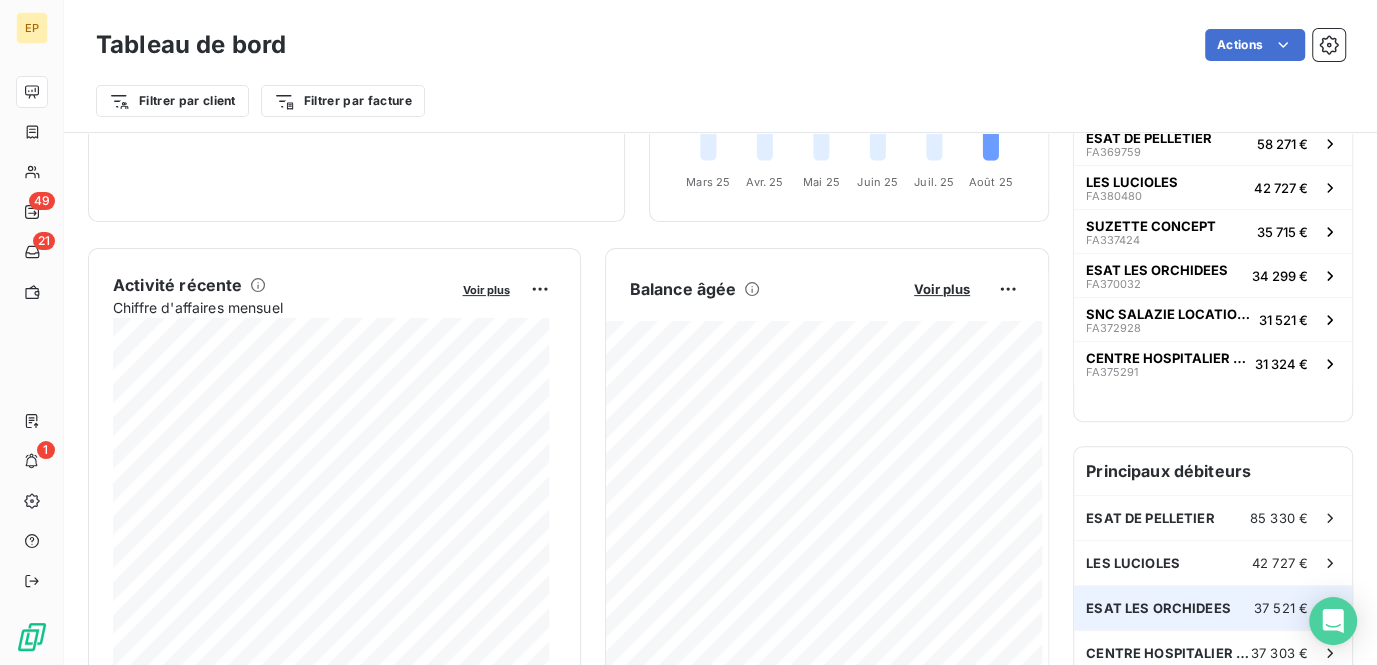 scroll, scrollTop: 364, scrollLeft: 0, axis: vertical 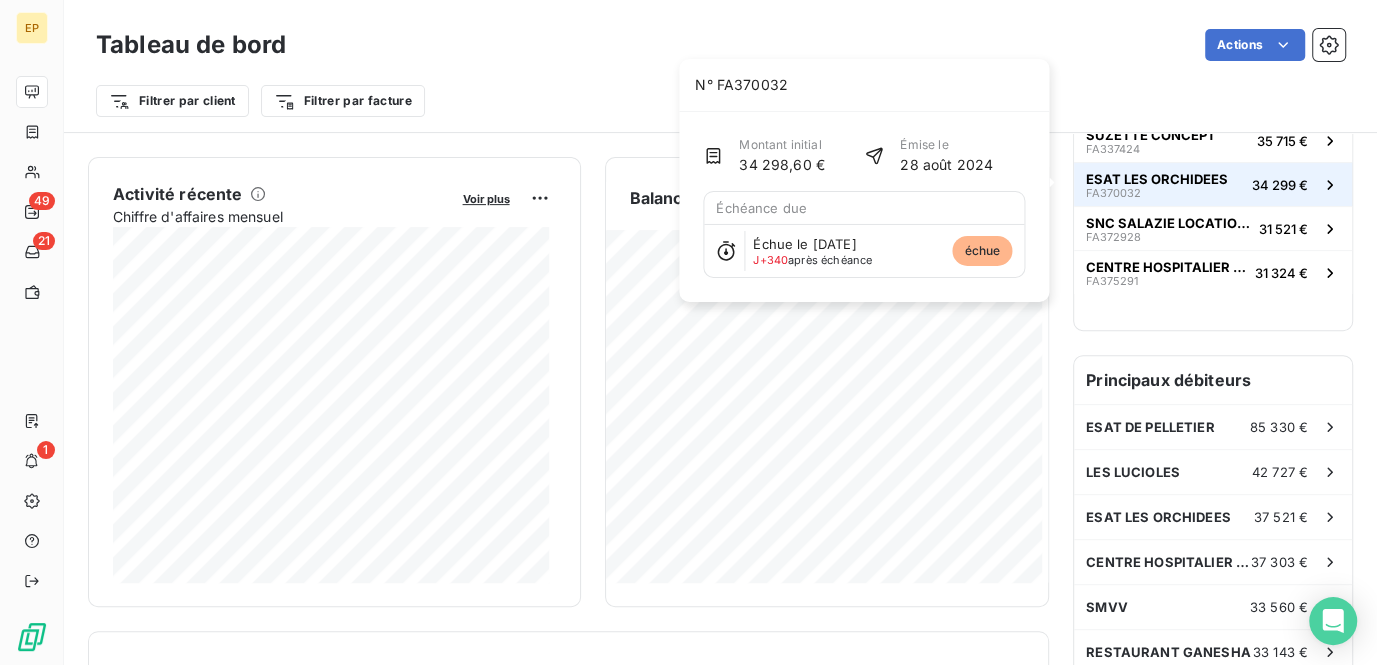 click on "ESAT LES ORCHIDEES" at bounding box center (1157, 179) 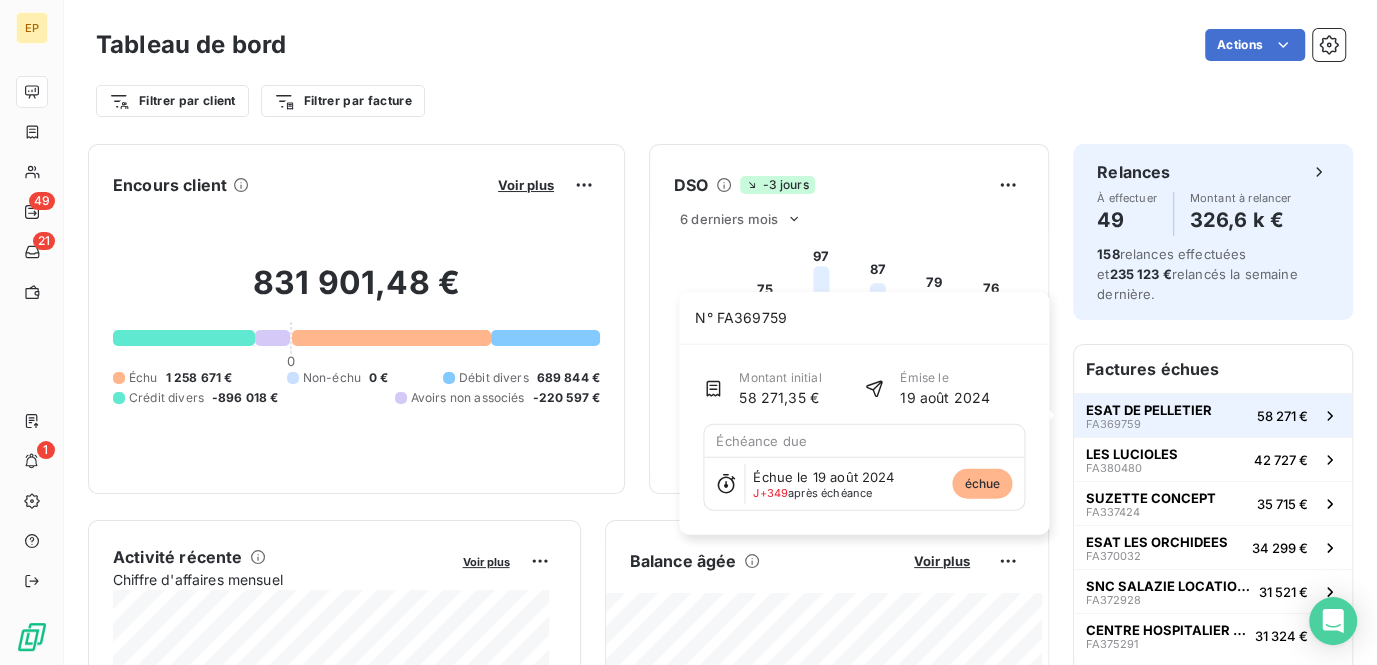 click on "ESAT DE PELLETIER FA369759 58 271 €" at bounding box center [1213, 415] 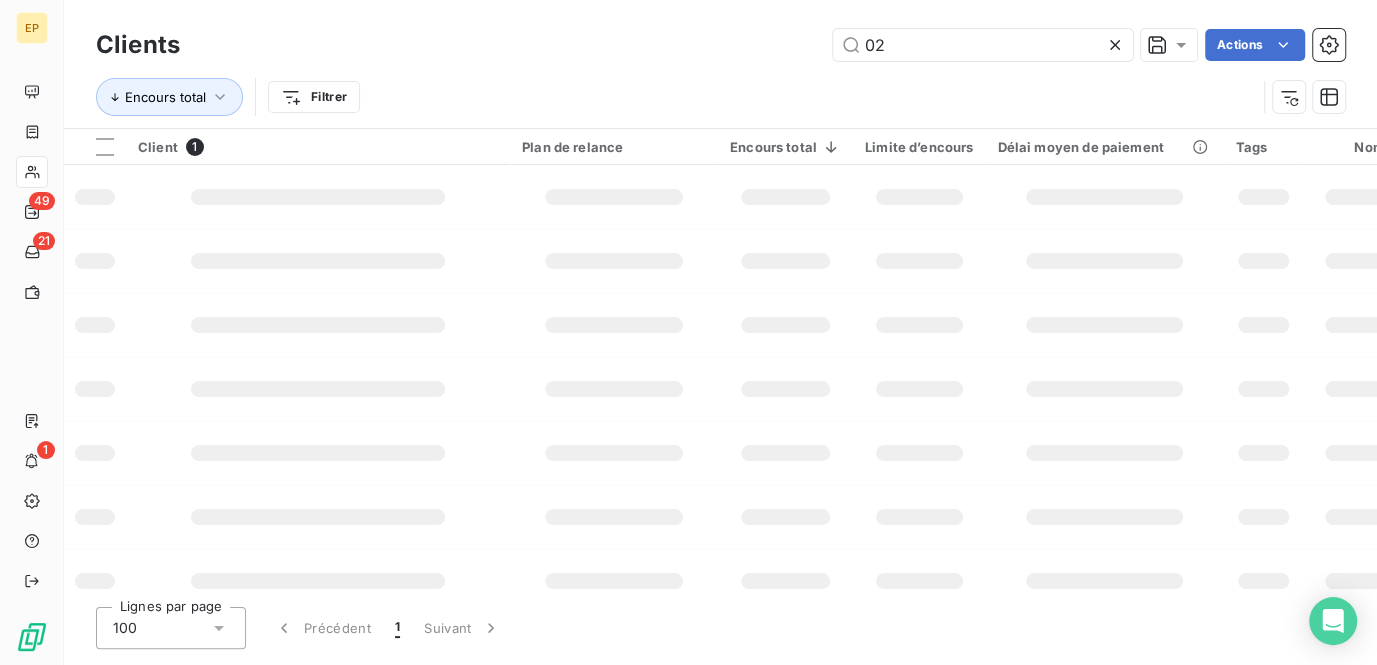 type on "0" 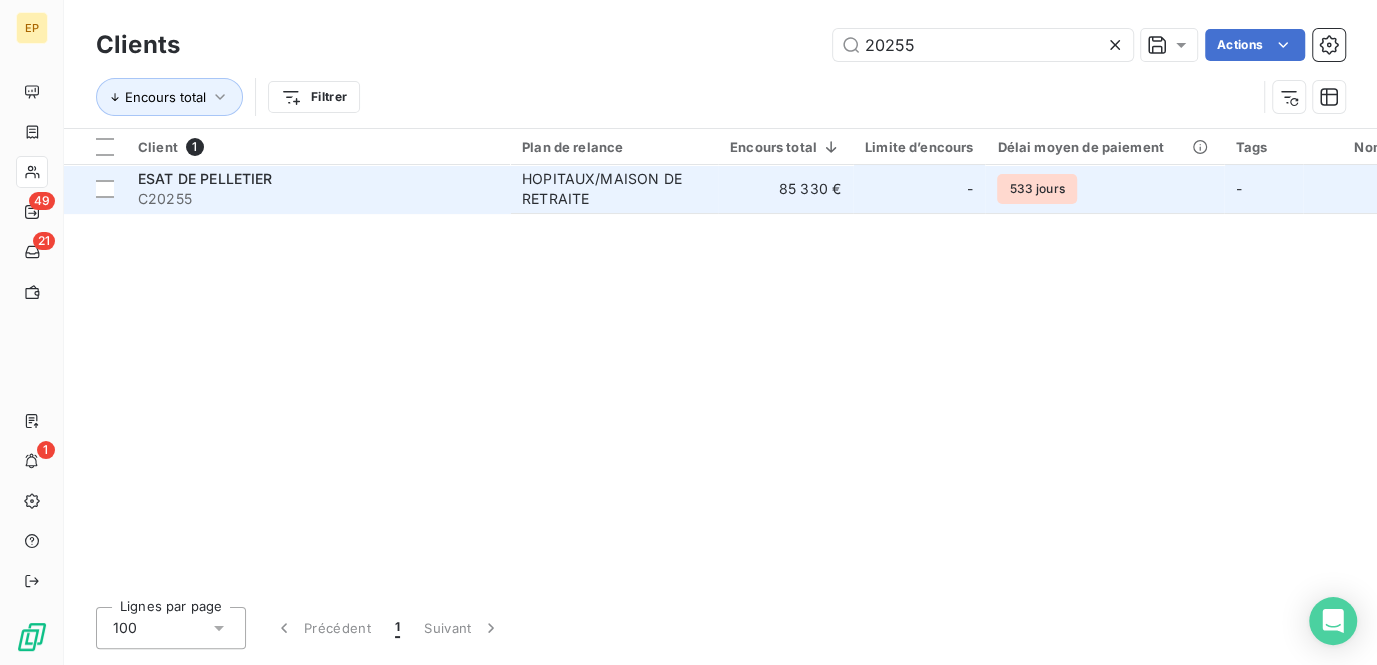type on "20255" 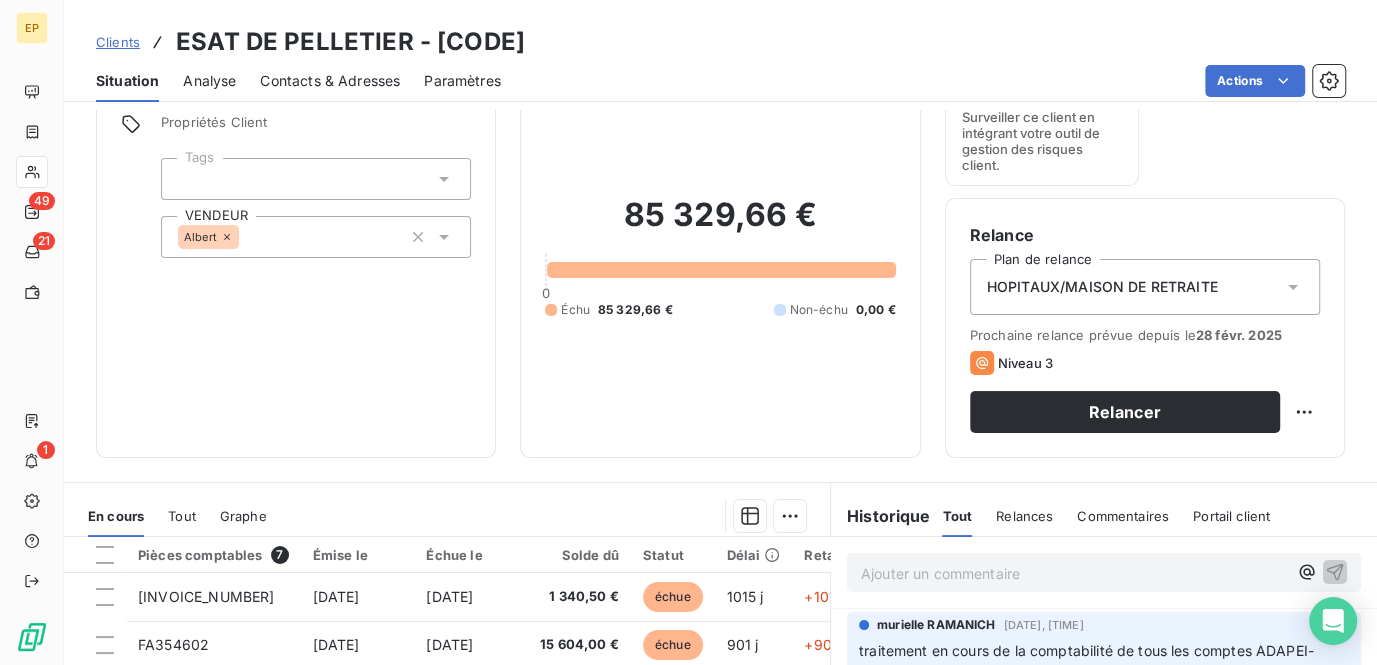 scroll, scrollTop: 181, scrollLeft: 0, axis: vertical 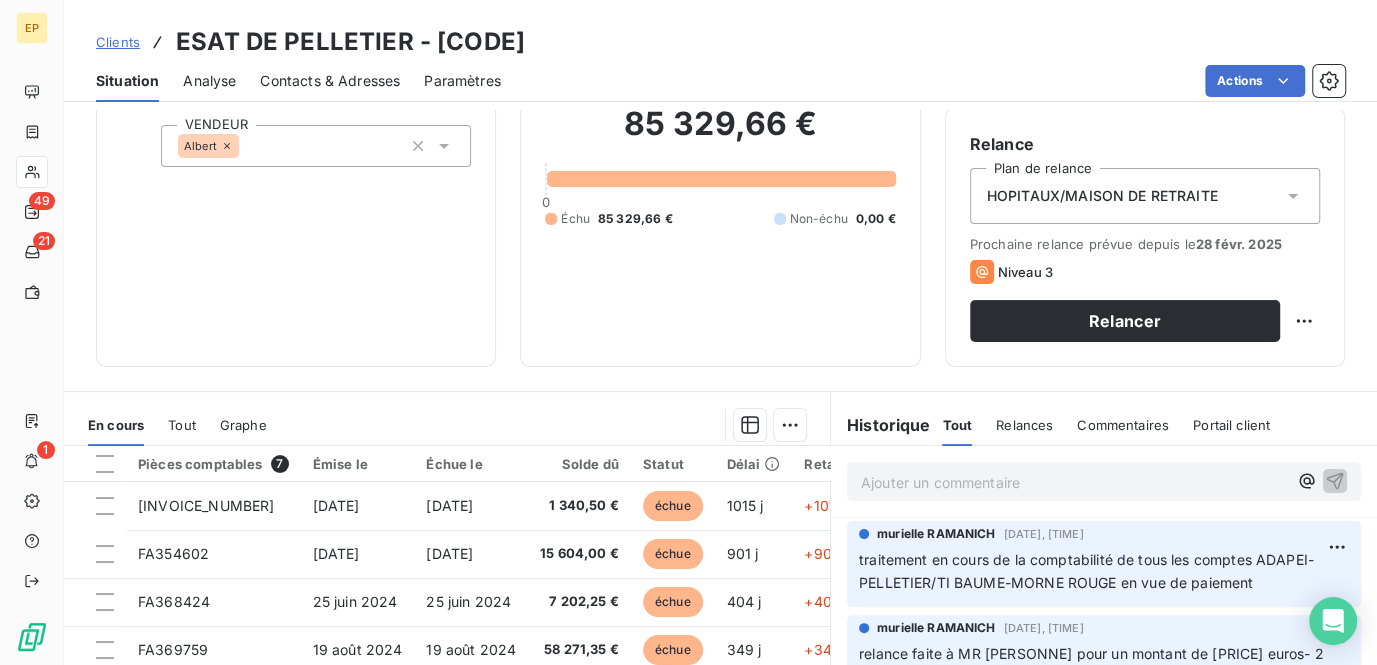 click on "Ajouter un commentaire ﻿" at bounding box center (1074, 482) 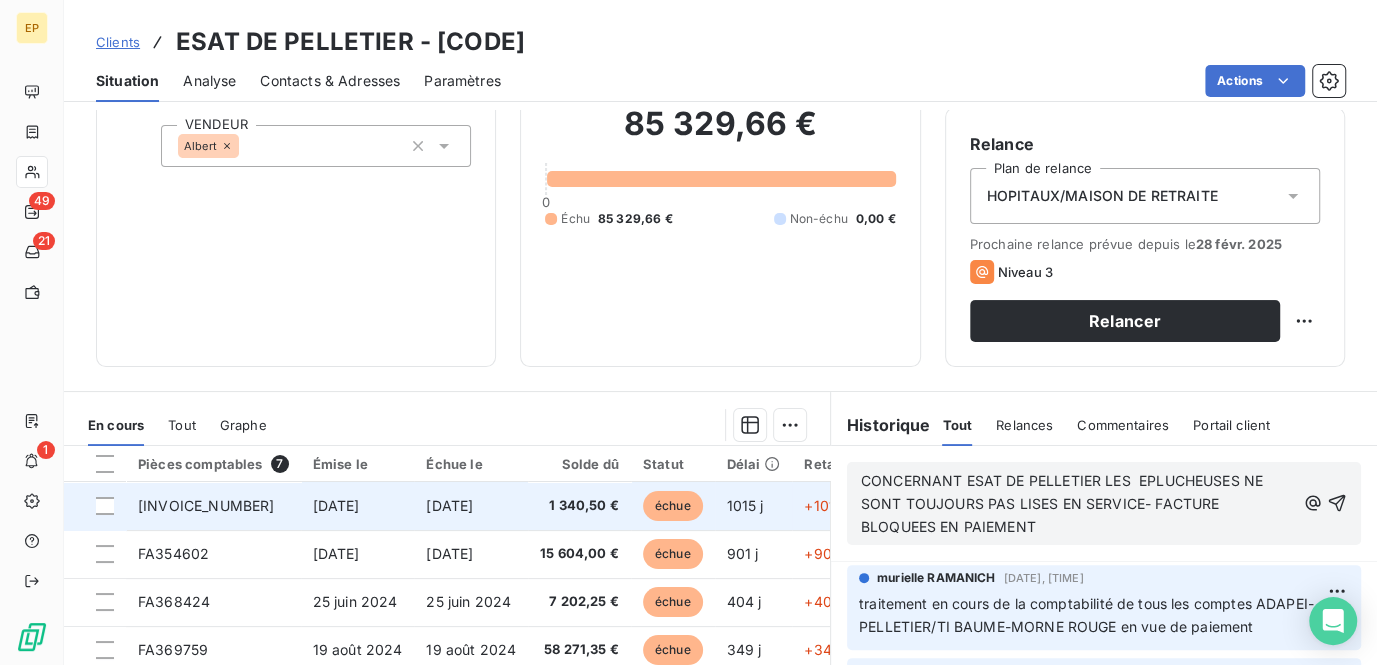 drag, startPoint x: 813, startPoint y: 418, endPoint x: 613, endPoint y: 480, distance: 209.38959 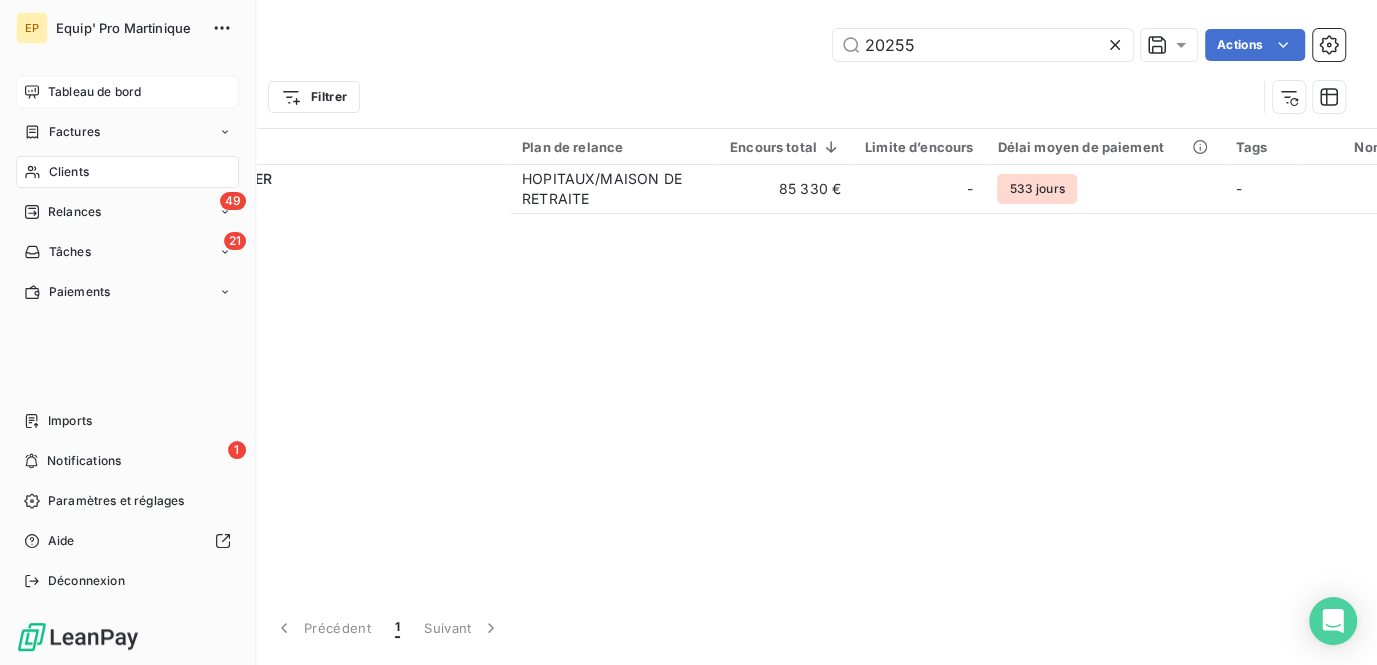 click on "Tableau de bord" at bounding box center (94, 92) 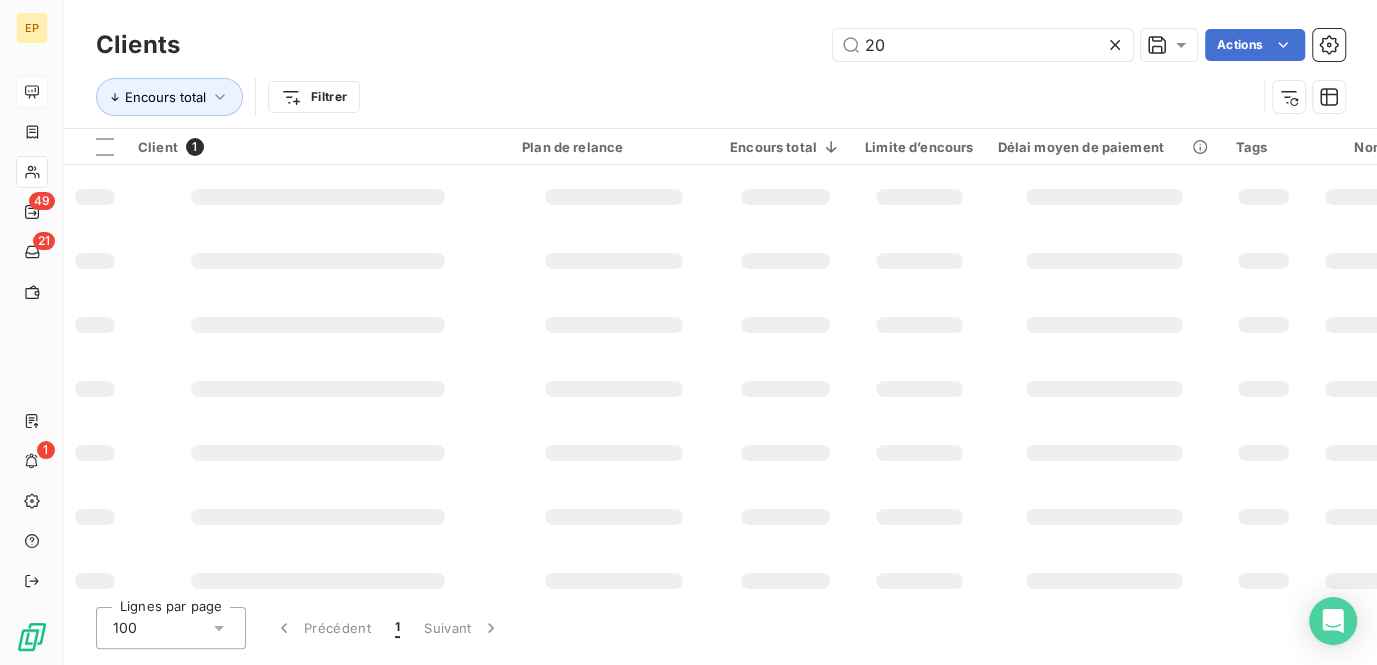 type on "2" 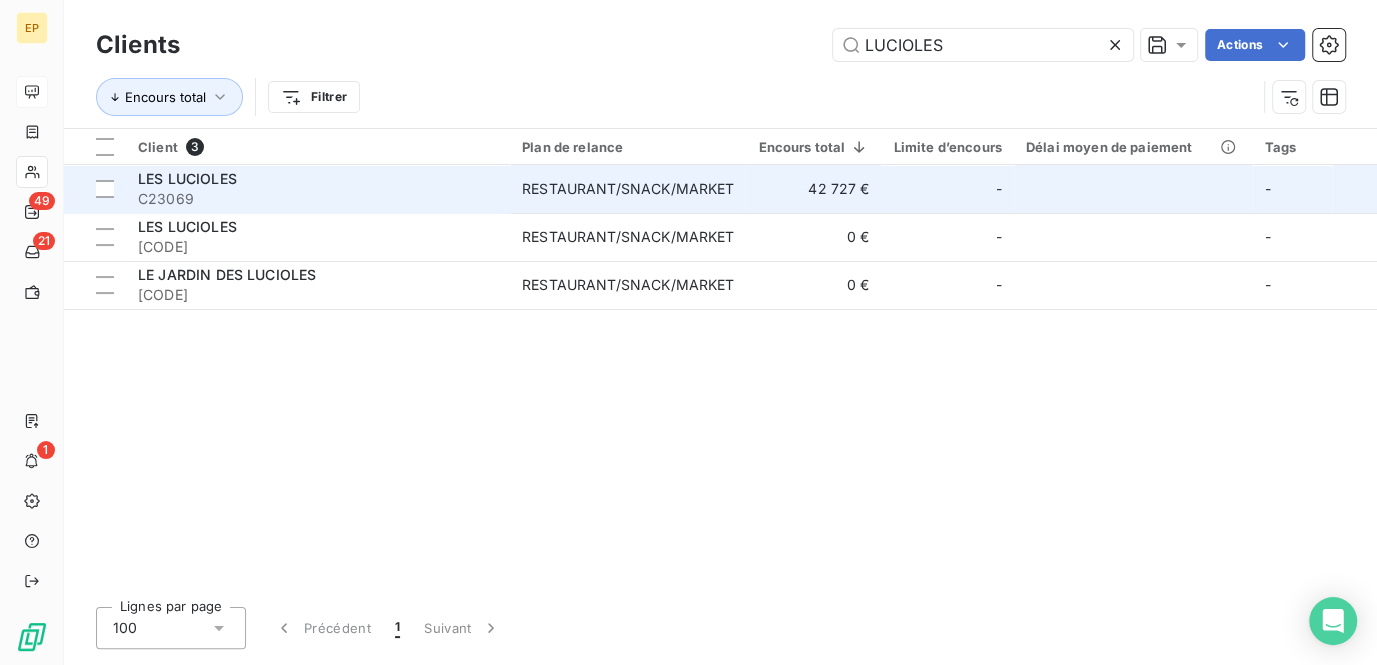 type on "[RESTAURANT_NAME]" 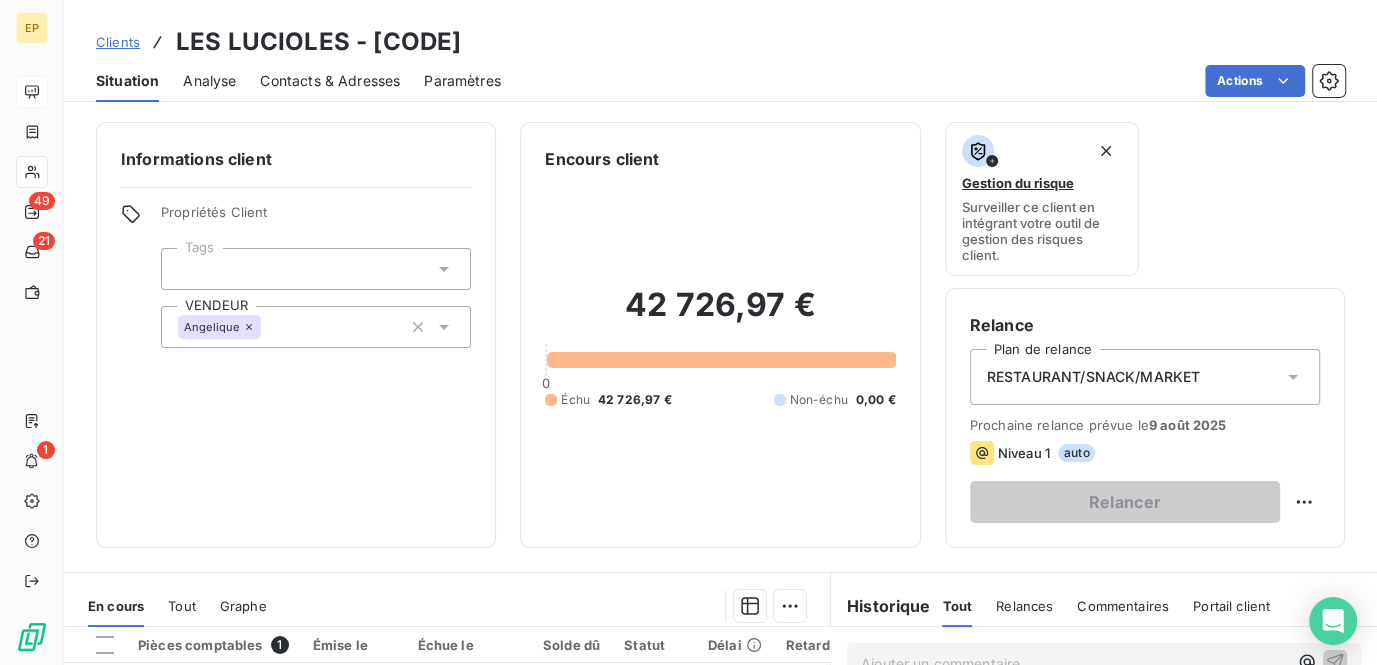 scroll, scrollTop: 90, scrollLeft: 0, axis: vertical 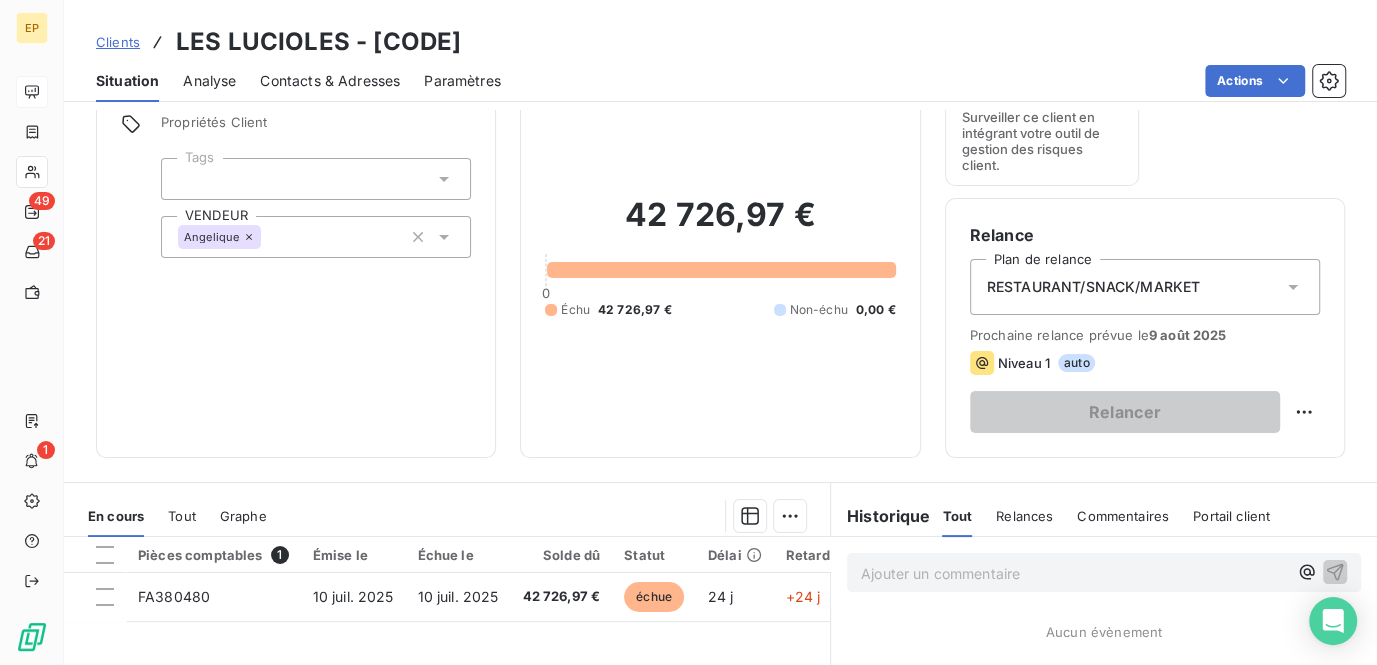 click on "Ajouter un commentaire ﻿" at bounding box center [1074, 573] 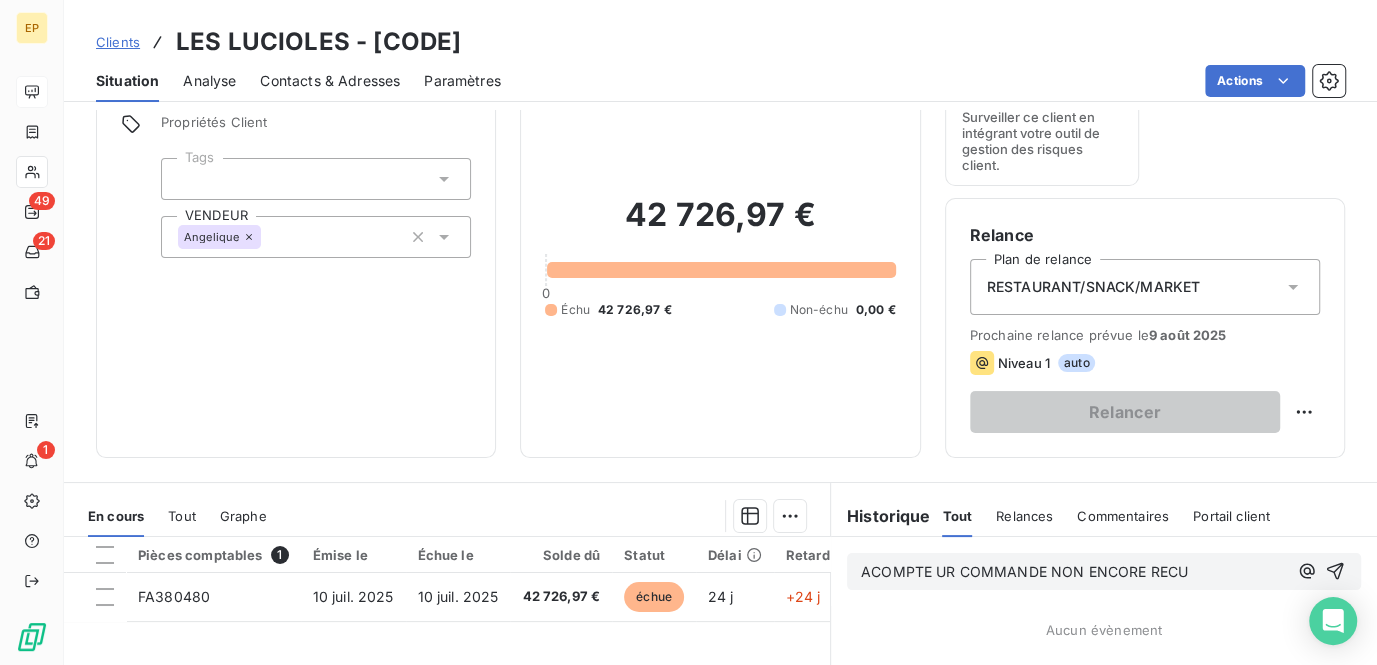 click on "ACOMPTE UR COMMANDE NON ENCORE RECU" at bounding box center (1024, 571) 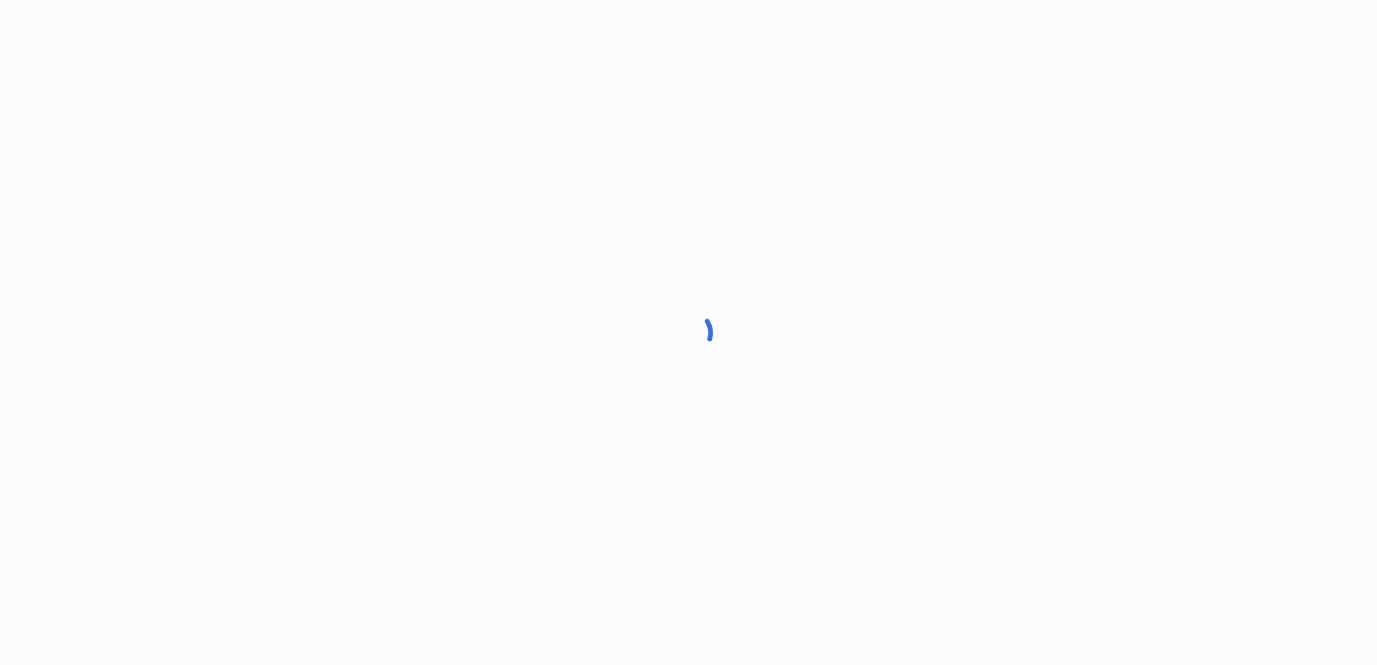 scroll, scrollTop: 0, scrollLeft: 0, axis: both 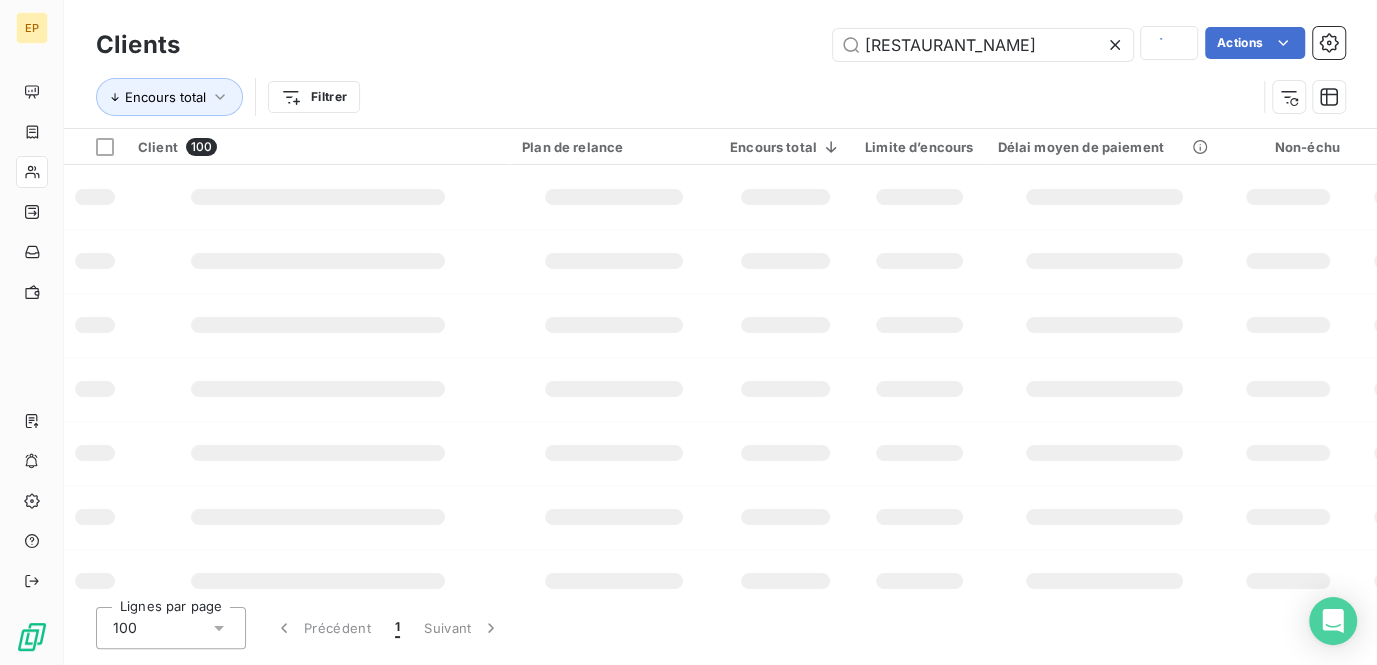 type 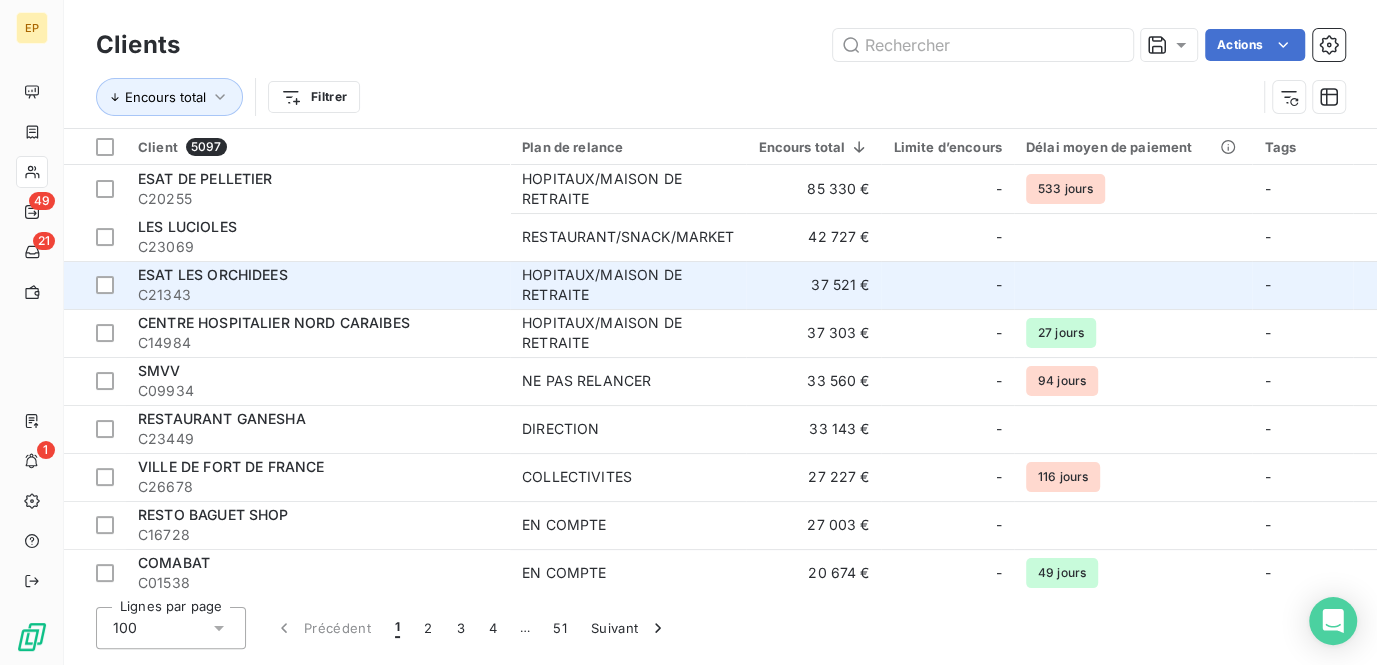 click on "C21343" at bounding box center (318, 295) 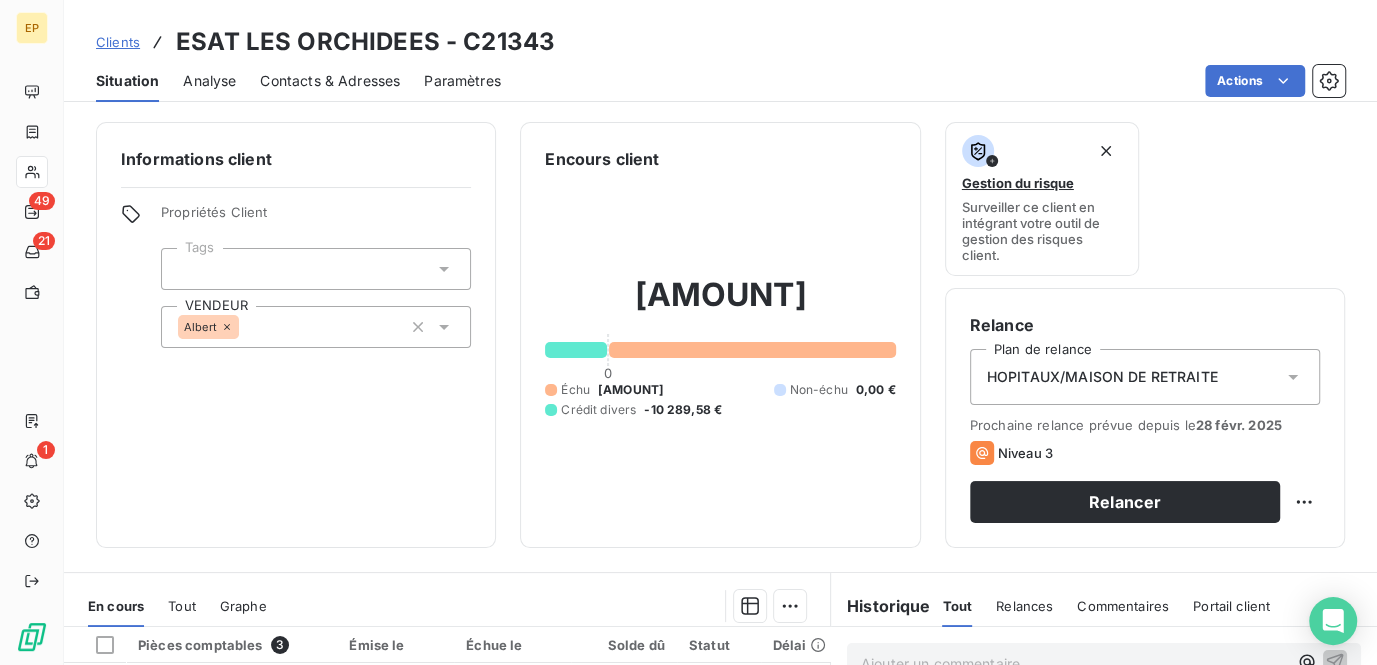 scroll, scrollTop: 90, scrollLeft: 0, axis: vertical 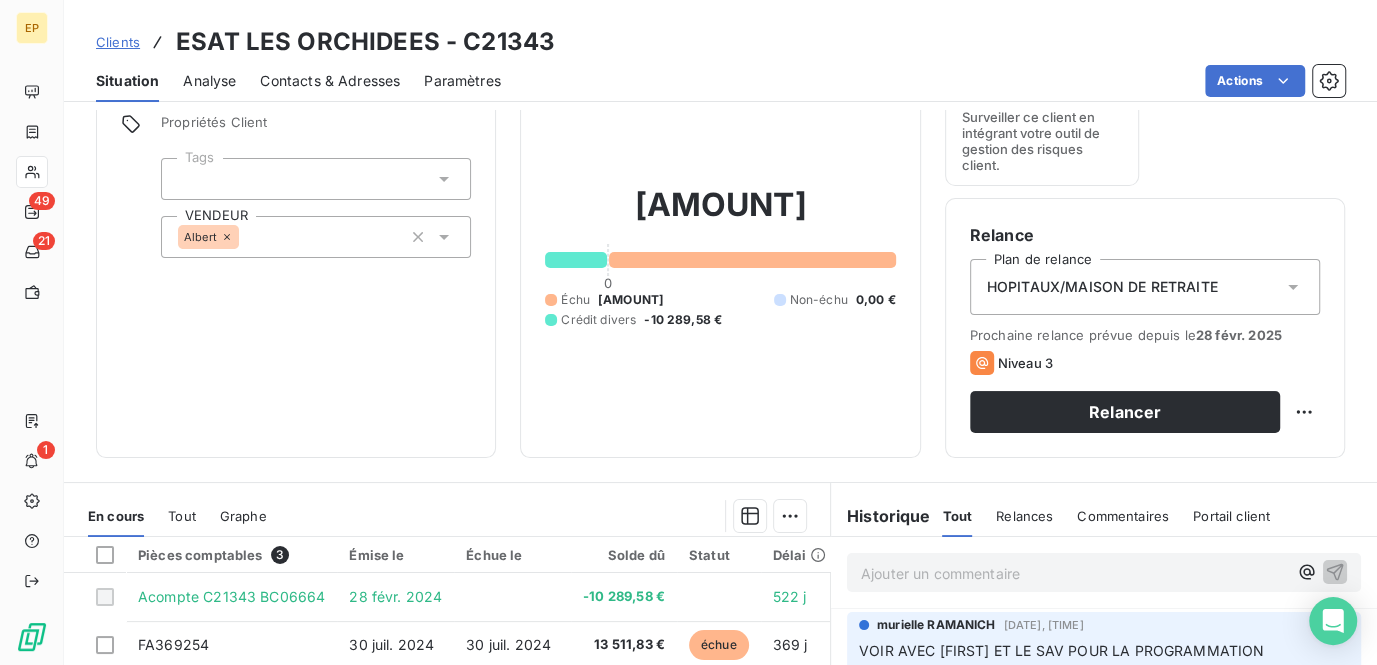 click on "Ajouter un commentaire ﻿" at bounding box center (1074, 573) 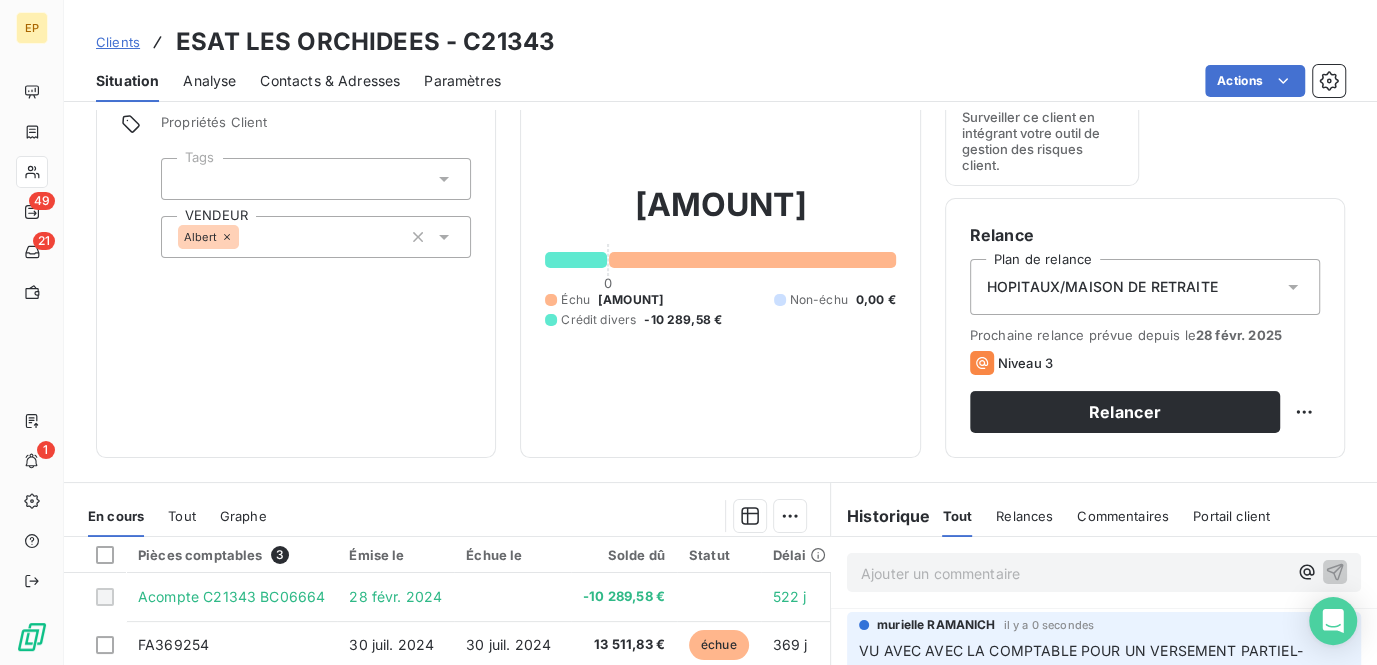 drag, startPoint x: 210, startPoint y: 193, endPoint x: 326, endPoint y: 332, distance: 181.04419 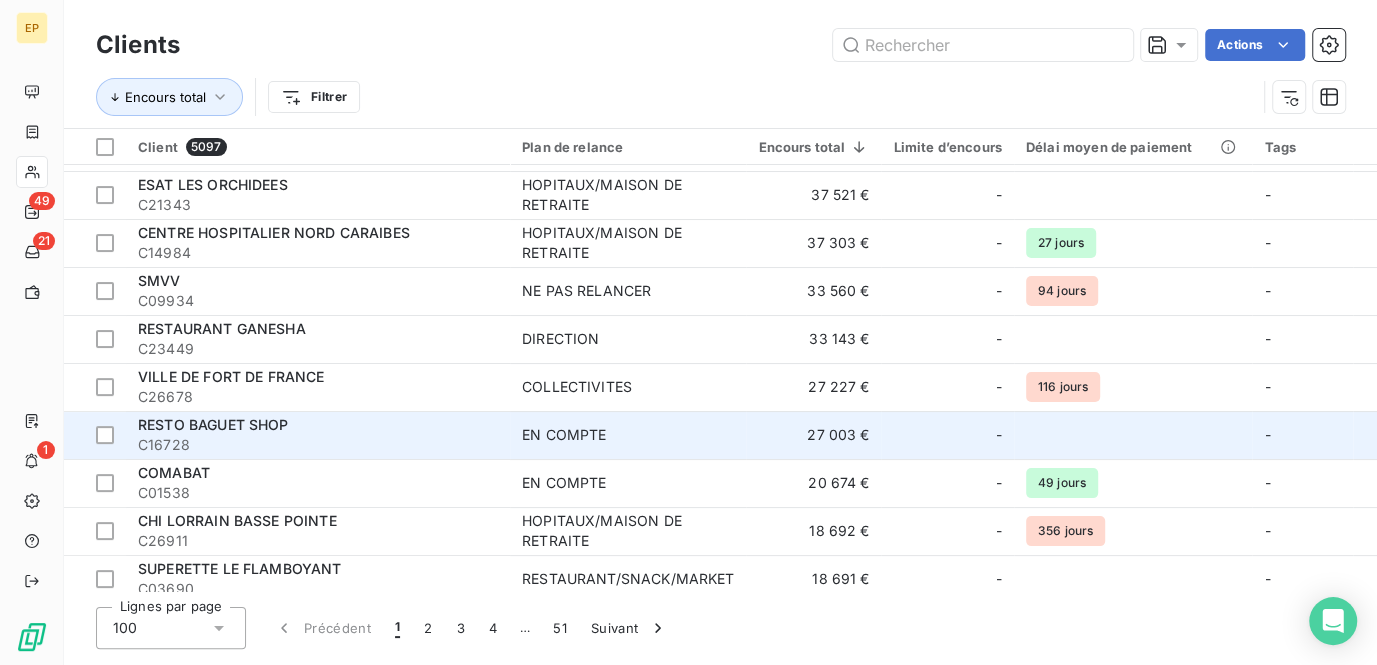 scroll, scrollTop: 181, scrollLeft: 0, axis: vertical 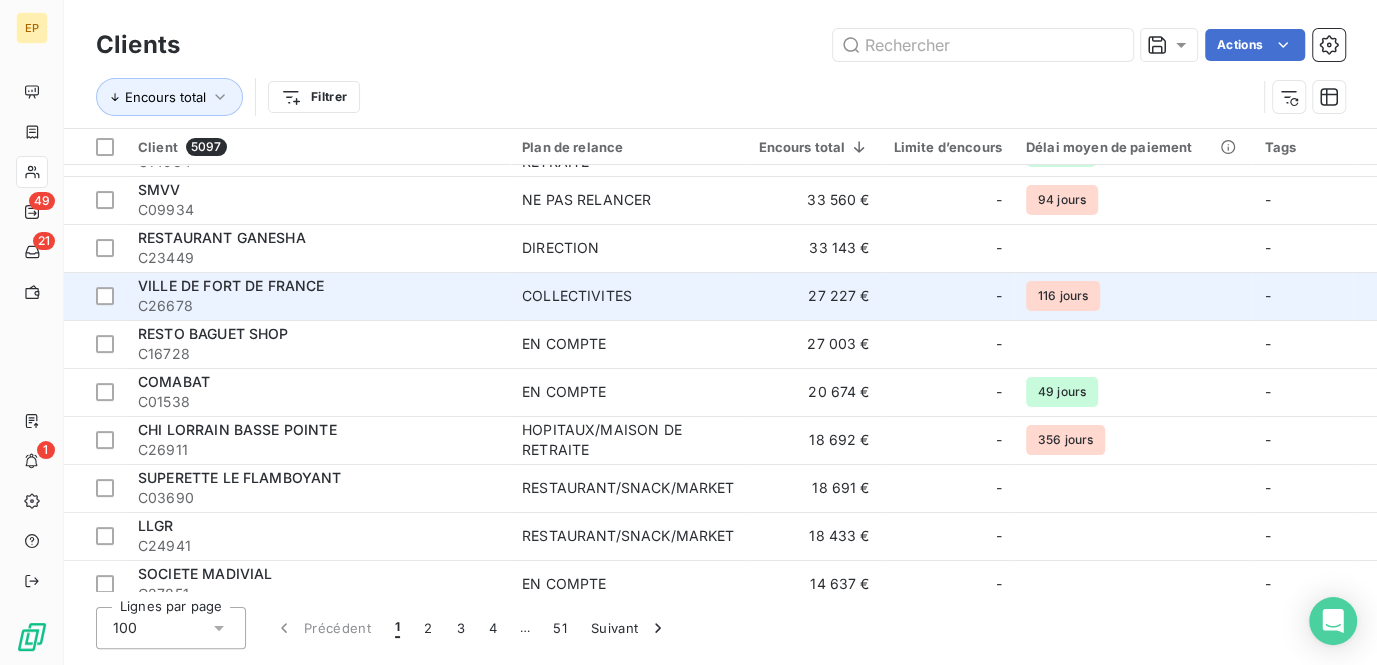 click on "VILLE DE FORT DE FRANCE" at bounding box center (231, 285) 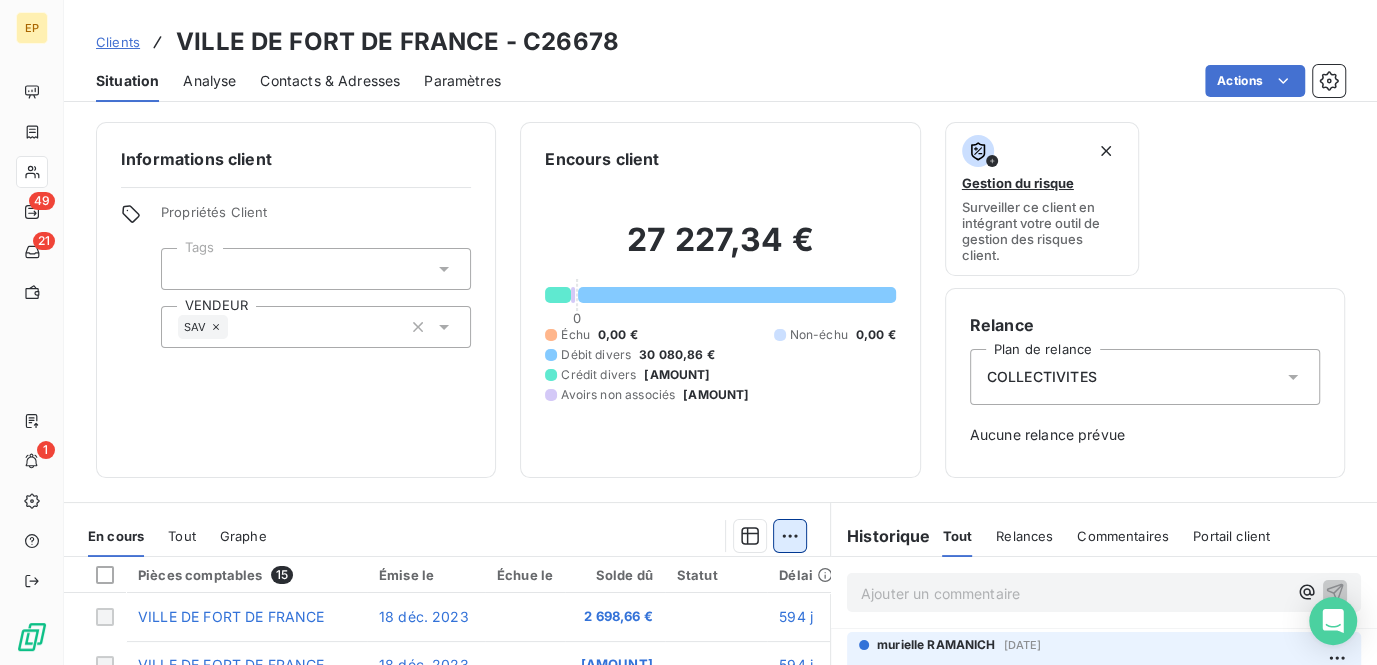 scroll, scrollTop: 90, scrollLeft: 0, axis: vertical 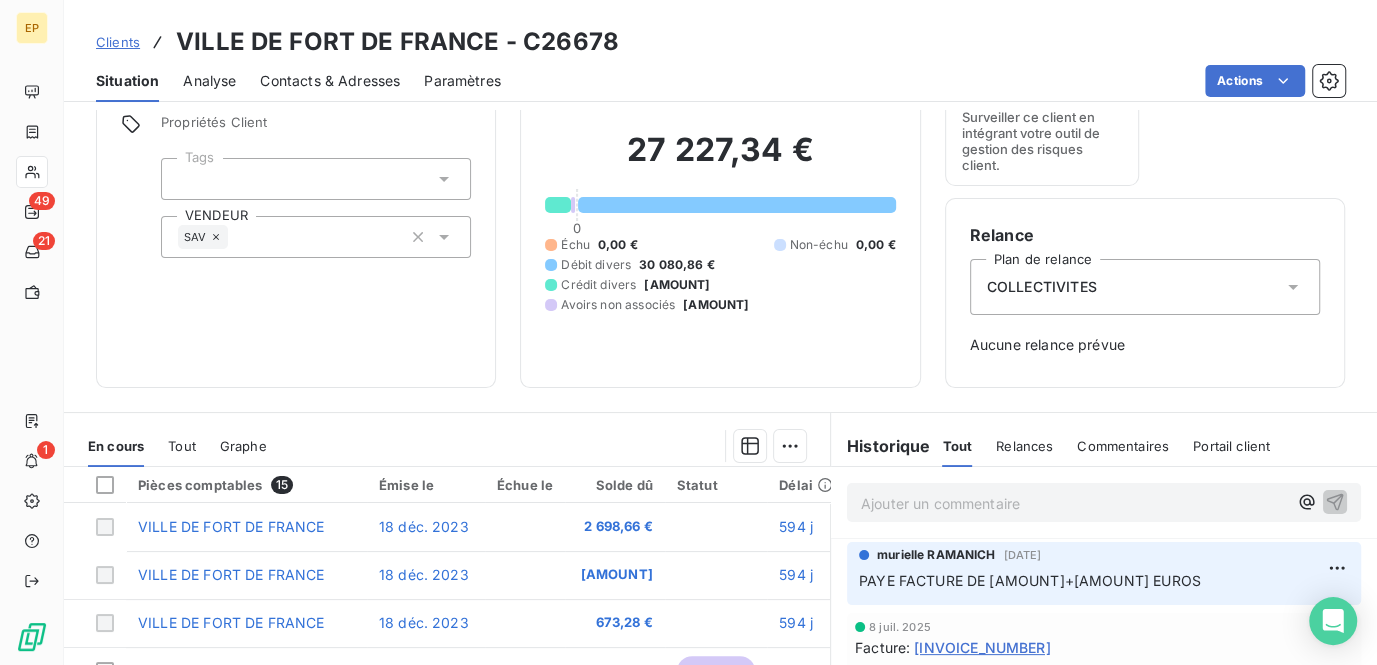 click on "Ajouter un commentaire ﻿" at bounding box center (1074, 503) 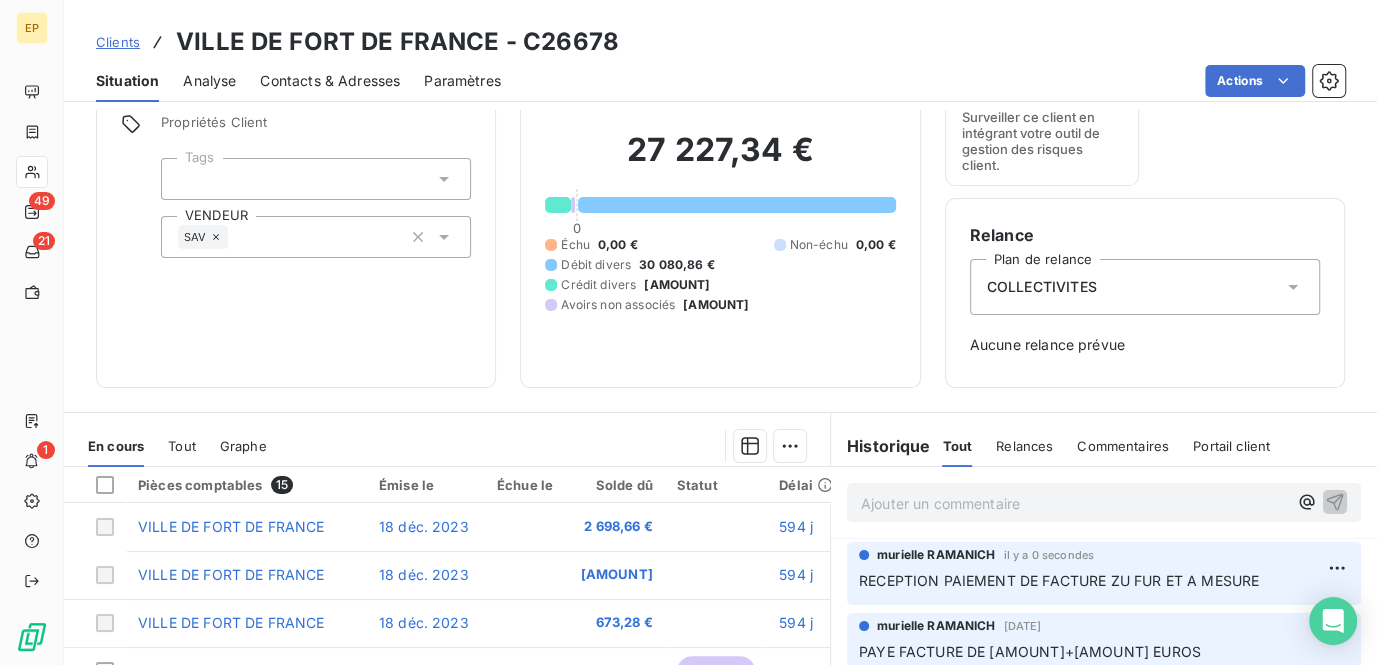 scroll, scrollTop: 90, scrollLeft: 0, axis: vertical 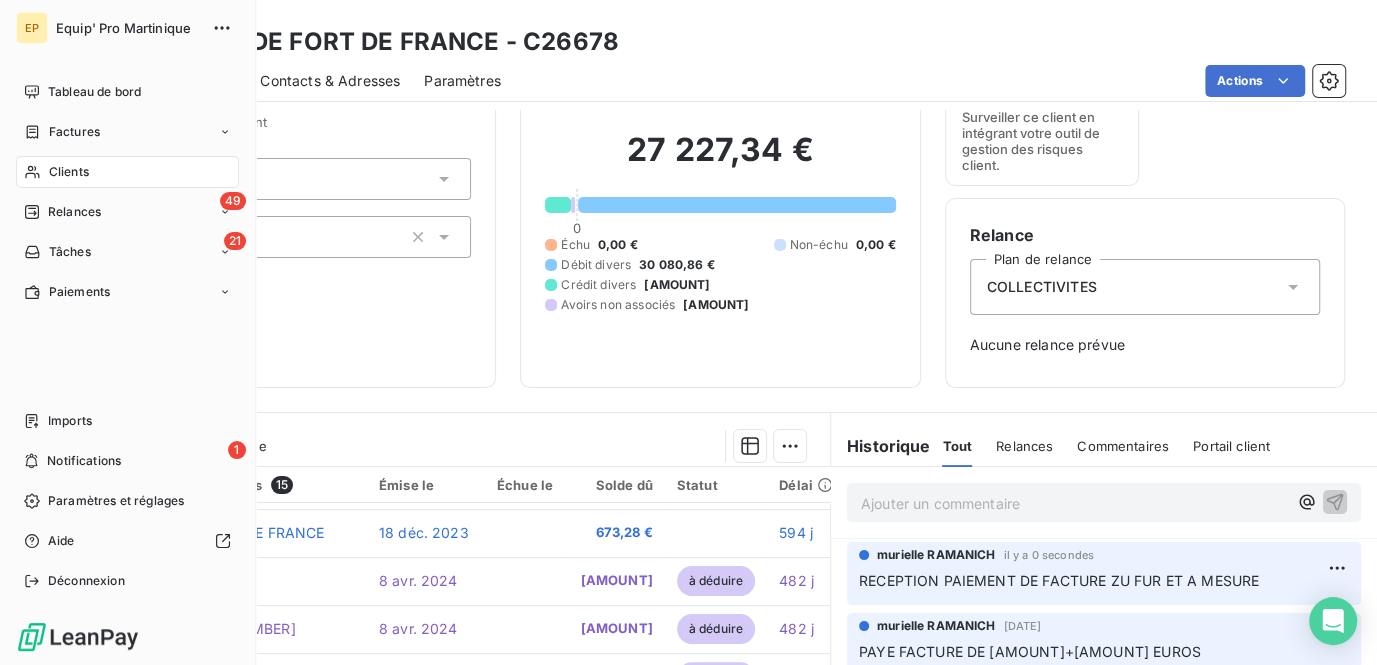 click on "Clients" at bounding box center (69, 172) 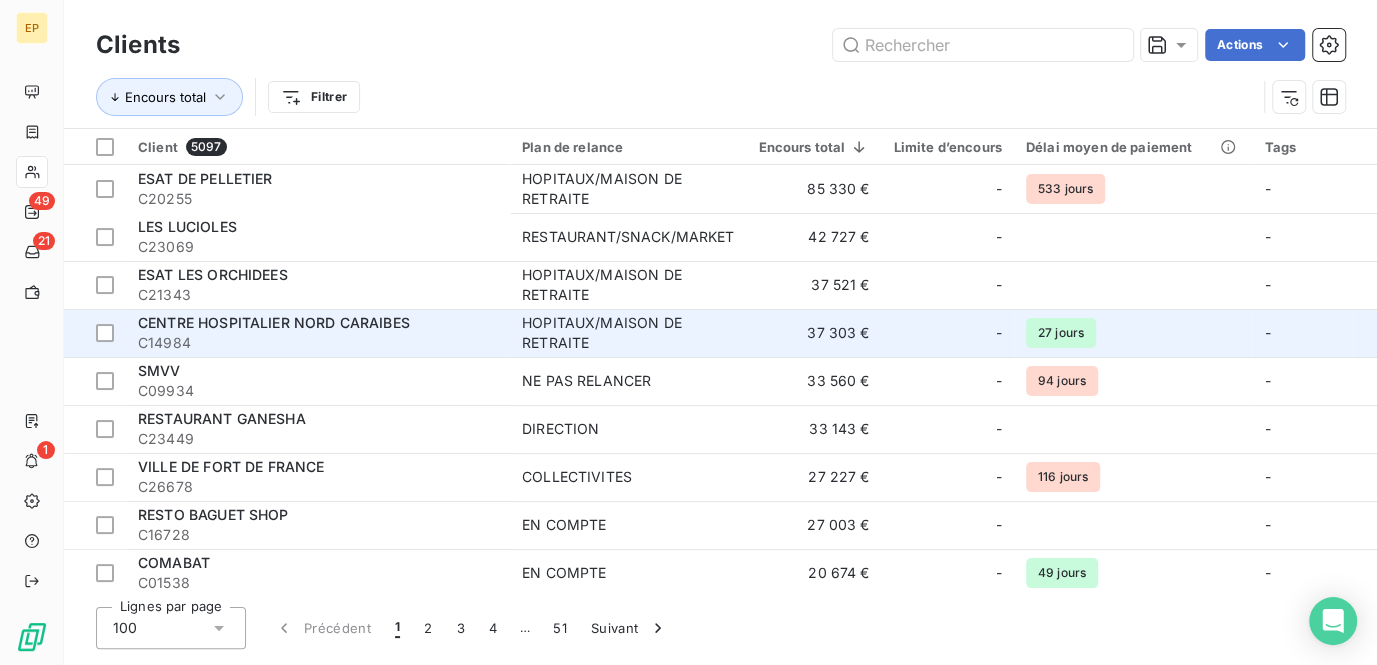 scroll, scrollTop: 90, scrollLeft: 0, axis: vertical 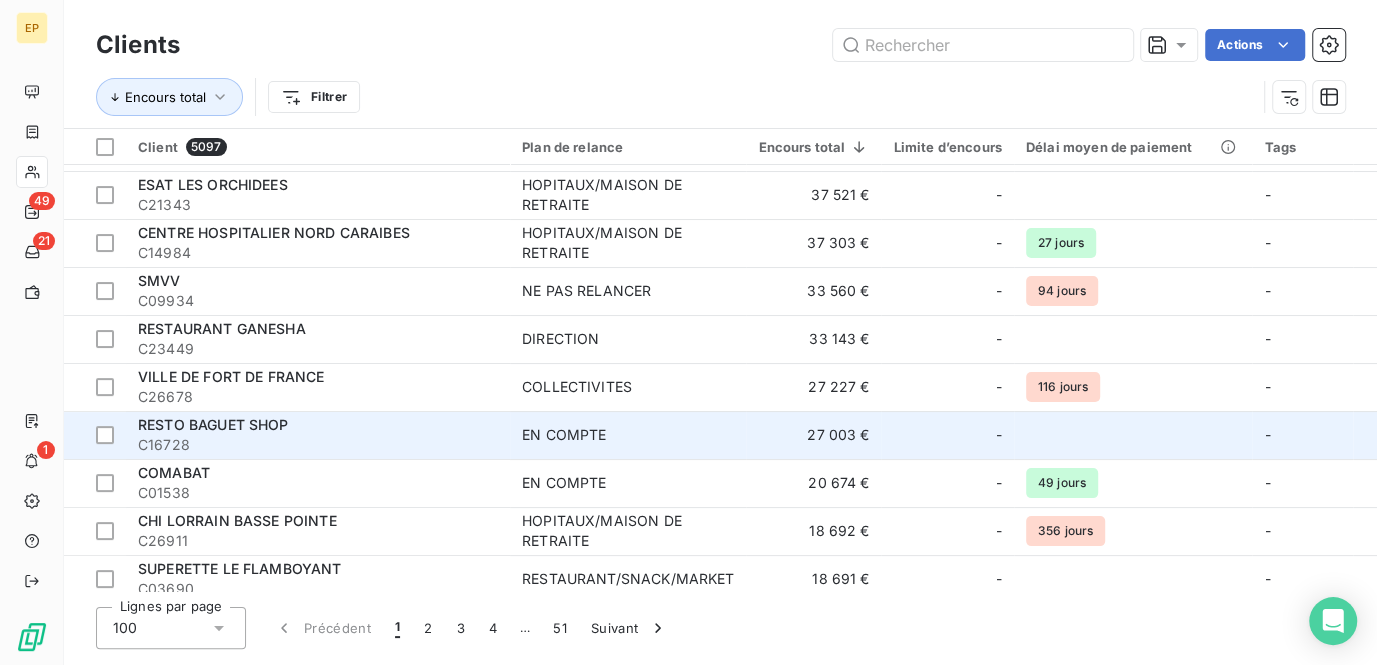 click on "27 003 €" at bounding box center [813, 435] 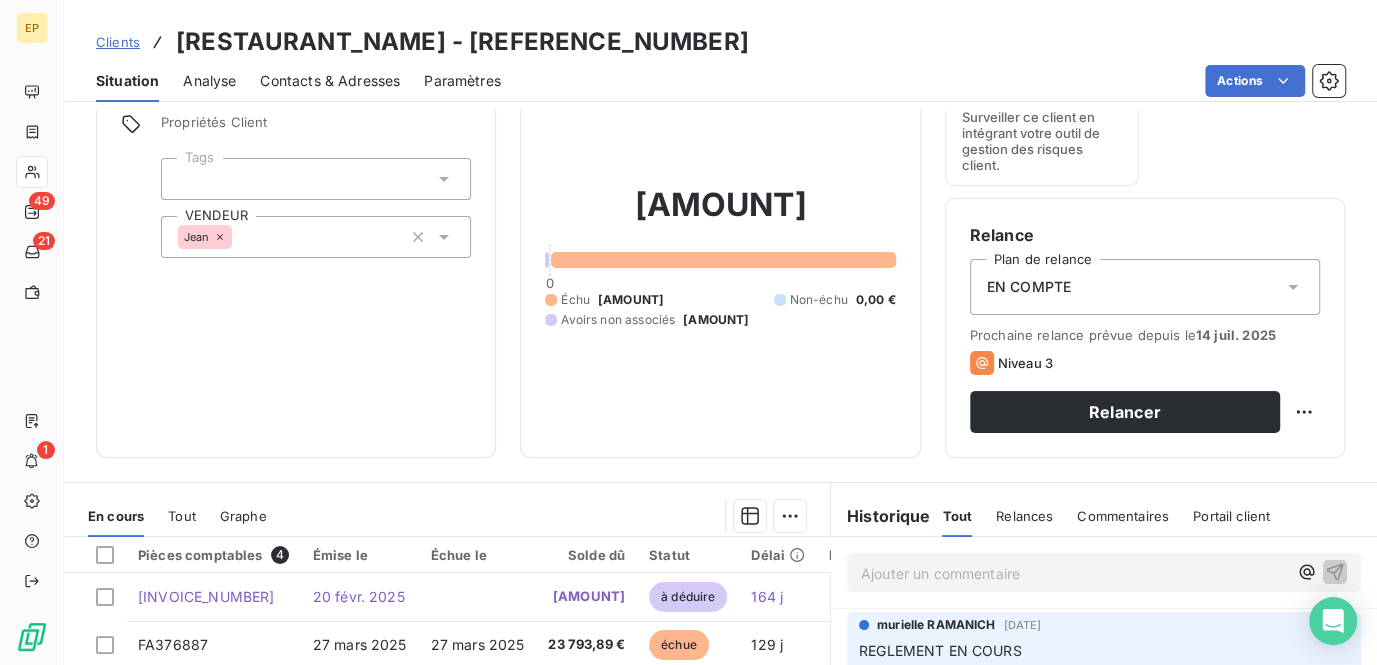scroll, scrollTop: 181, scrollLeft: 0, axis: vertical 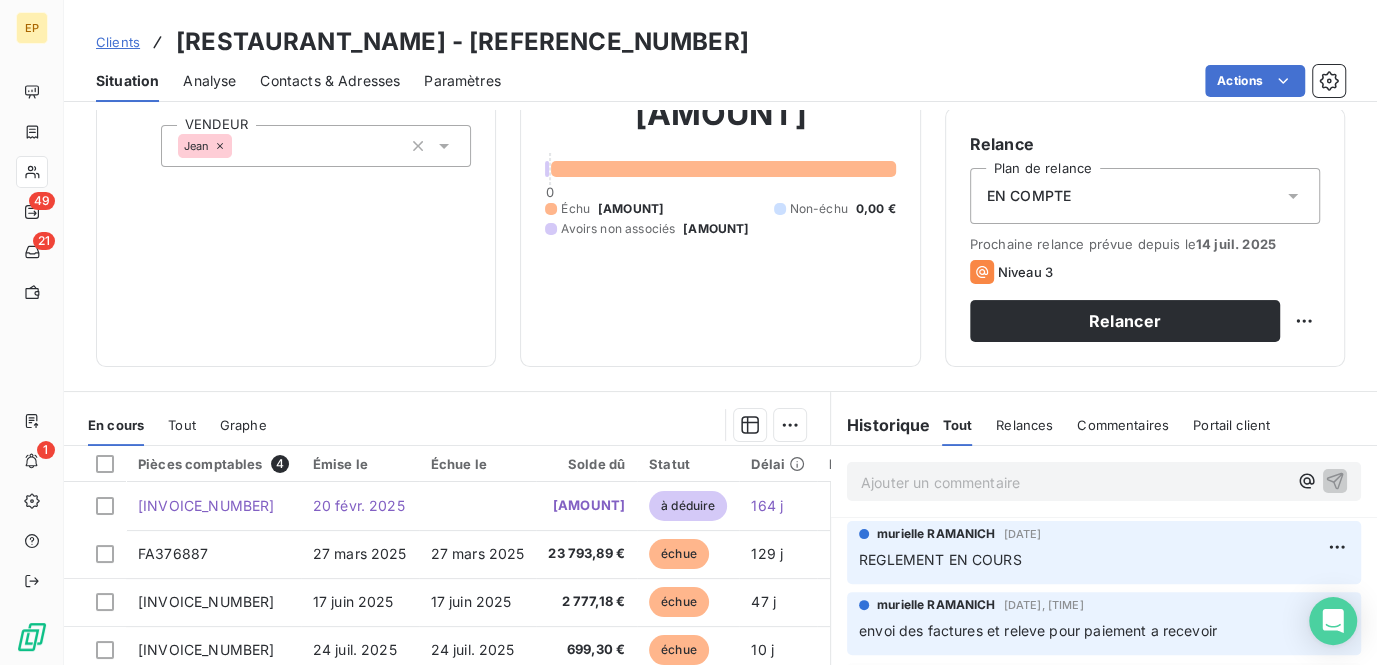 click on "Ajouter un commentaire ﻿" at bounding box center (1074, 482) 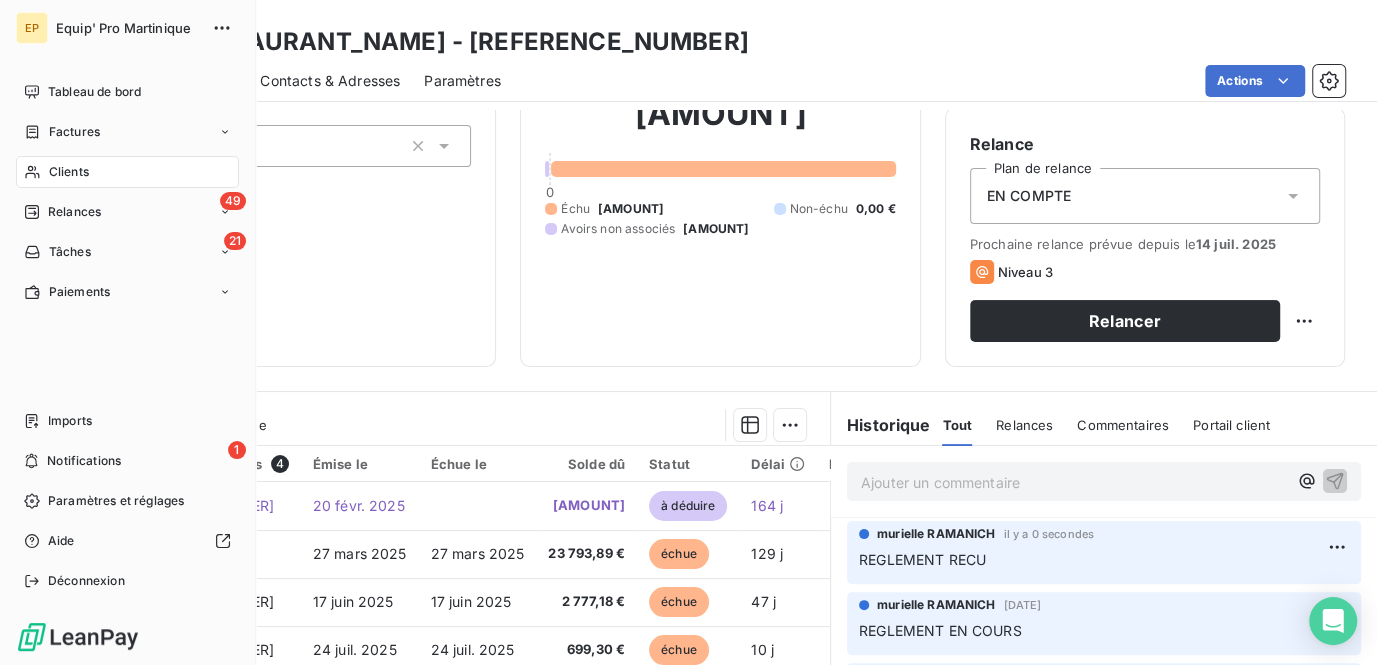 click on "Clients" at bounding box center (69, 172) 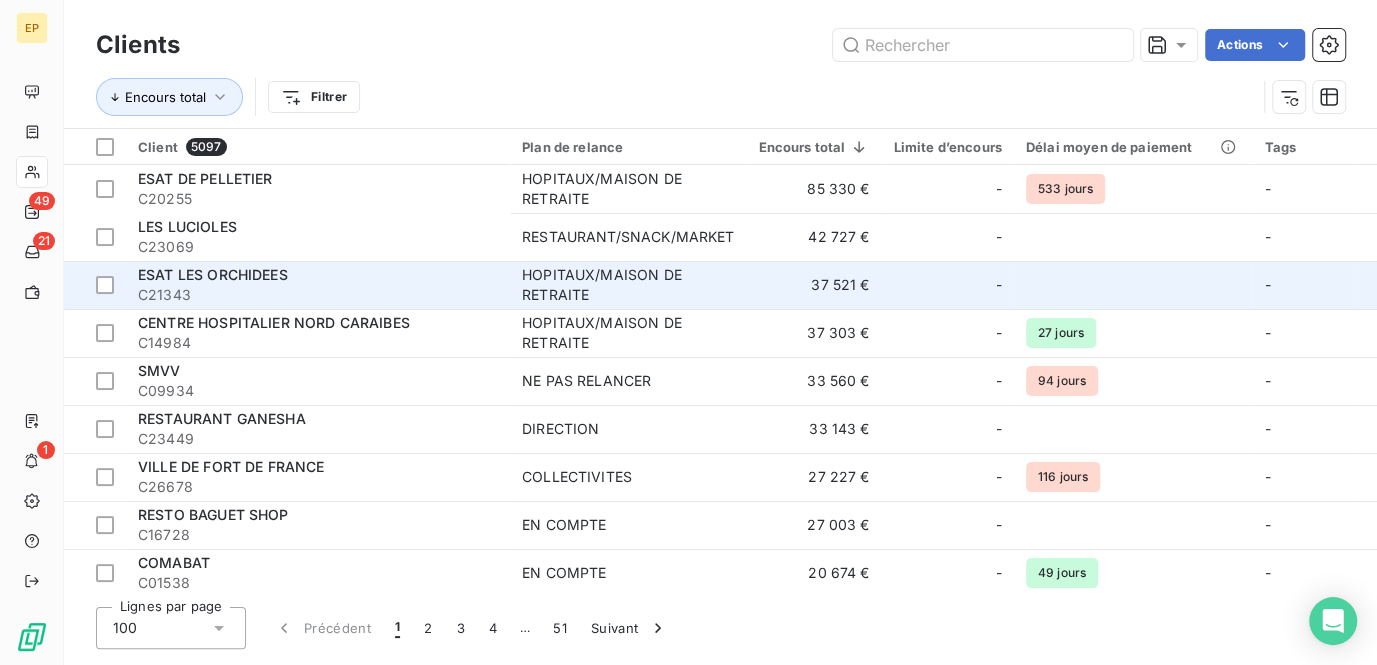 scroll, scrollTop: 90, scrollLeft: 0, axis: vertical 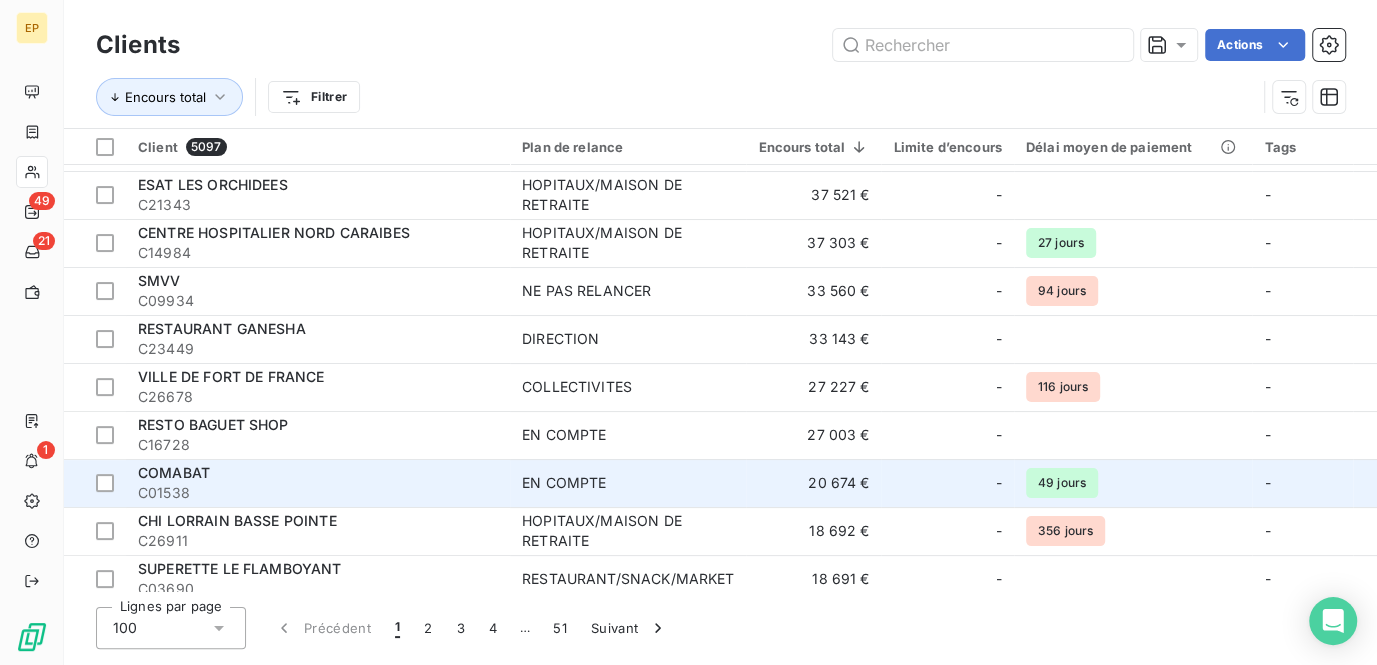 click on "-" at bounding box center (947, 483) 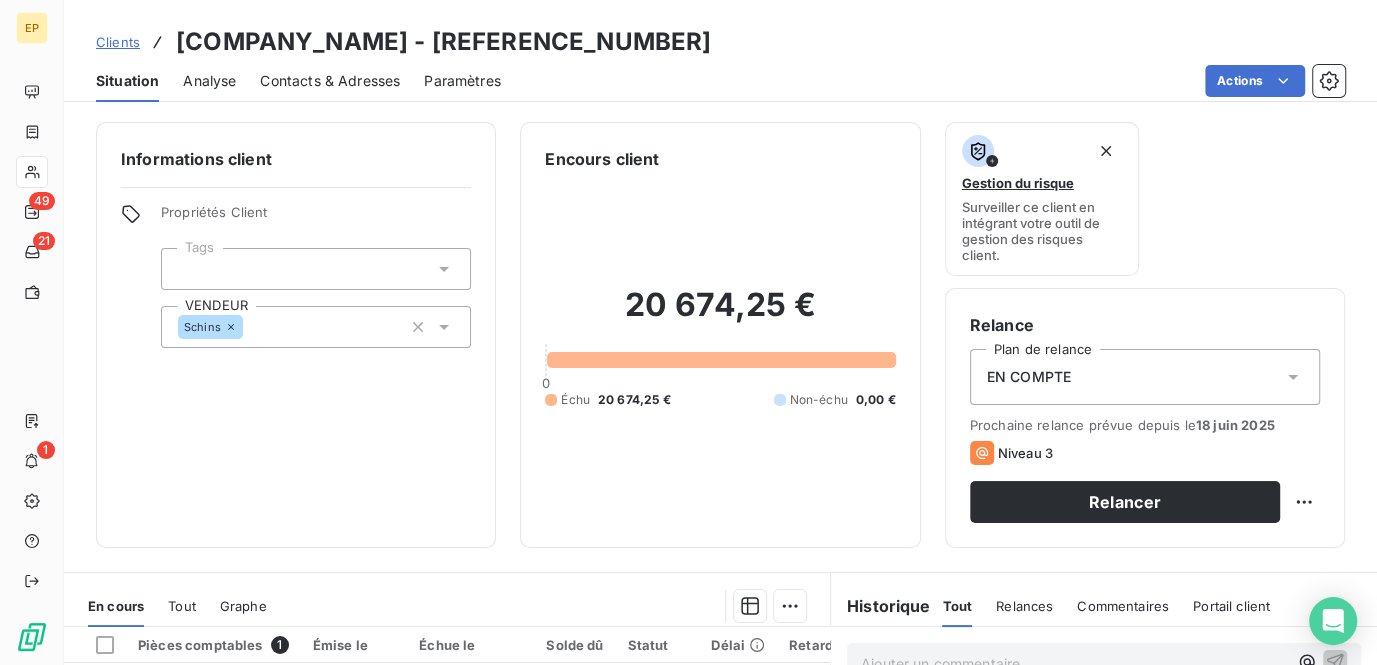 scroll, scrollTop: 181, scrollLeft: 0, axis: vertical 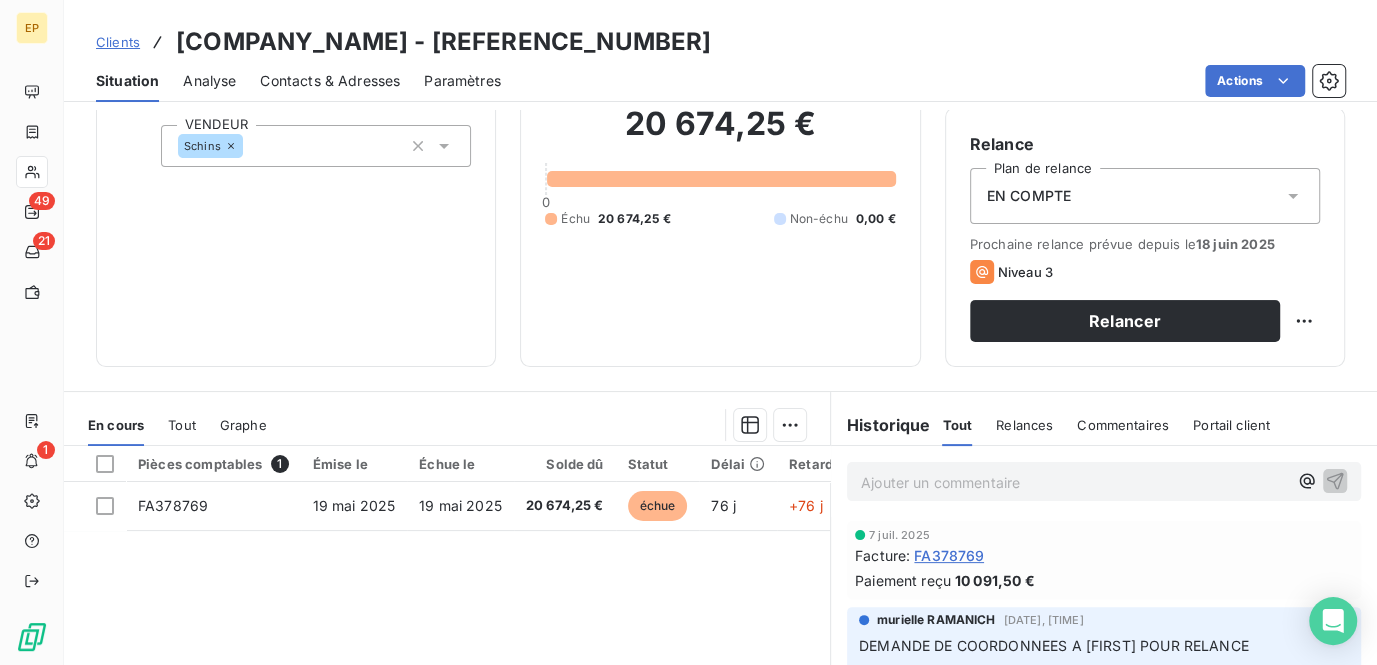 click on "Ajouter un commentaire ﻿" at bounding box center [1074, 482] 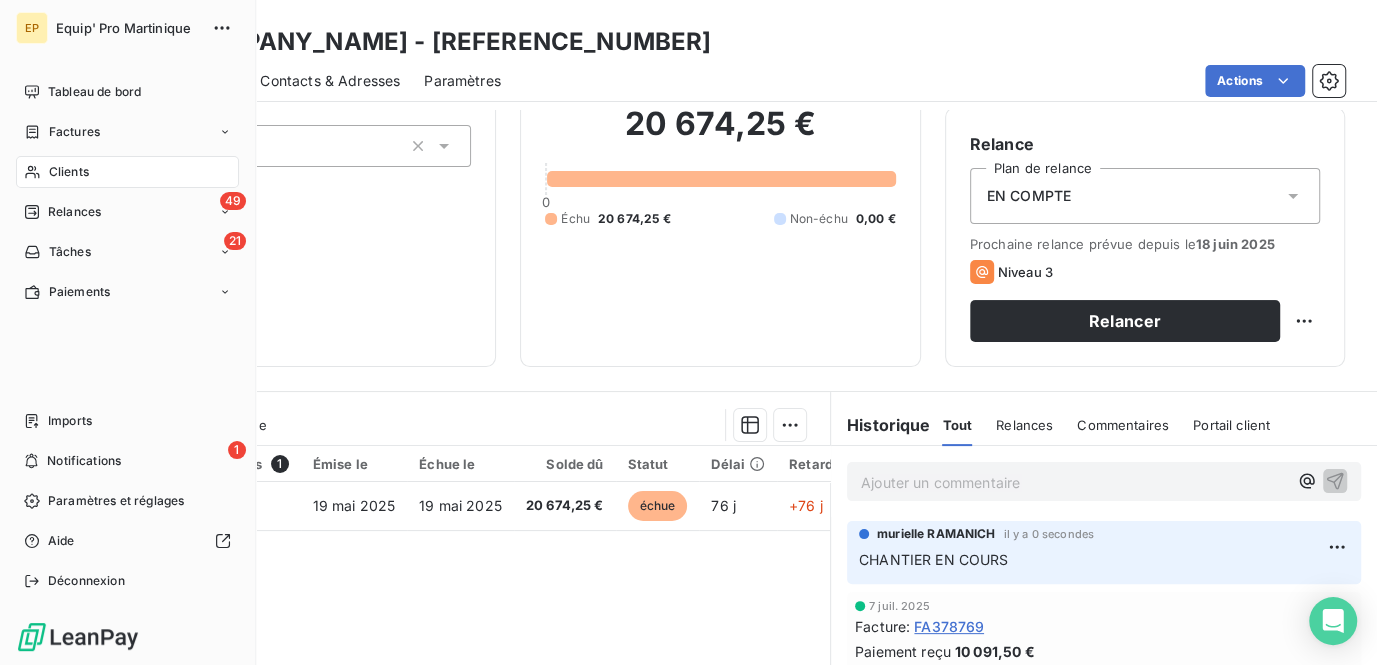 click on "Clients" at bounding box center [69, 172] 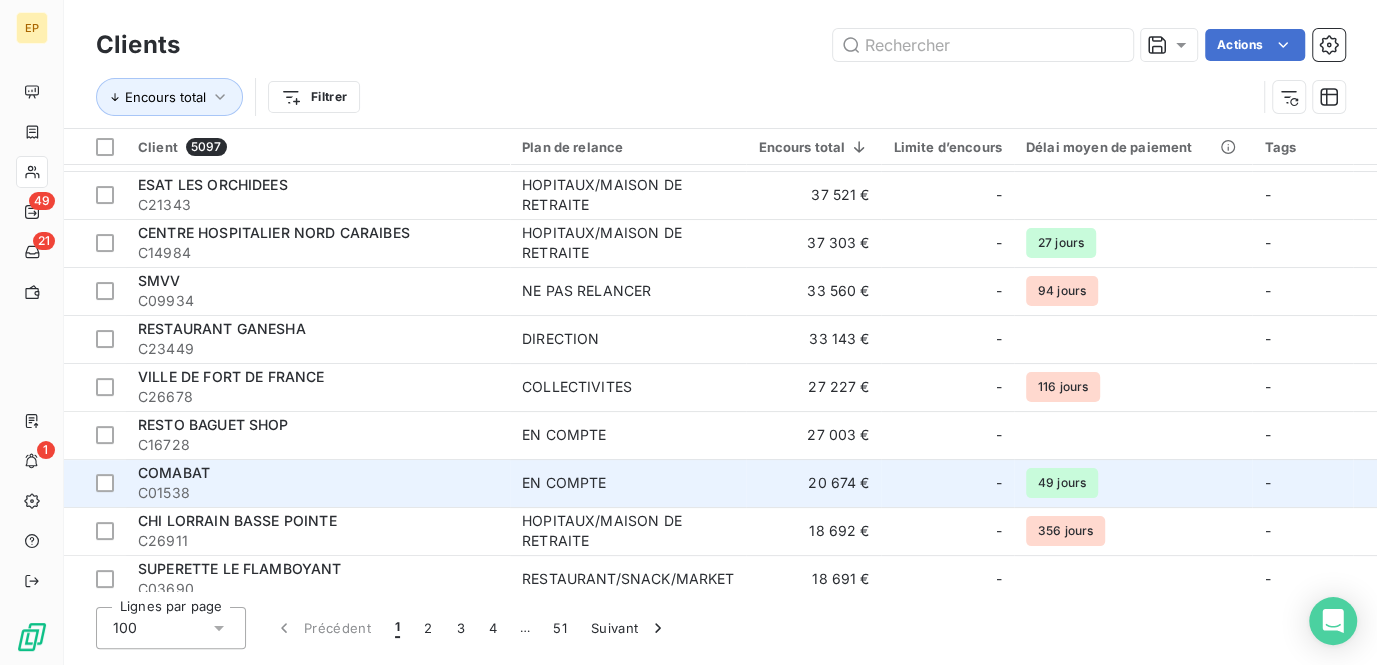 scroll, scrollTop: 181, scrollLeft: 0, axis: vertical 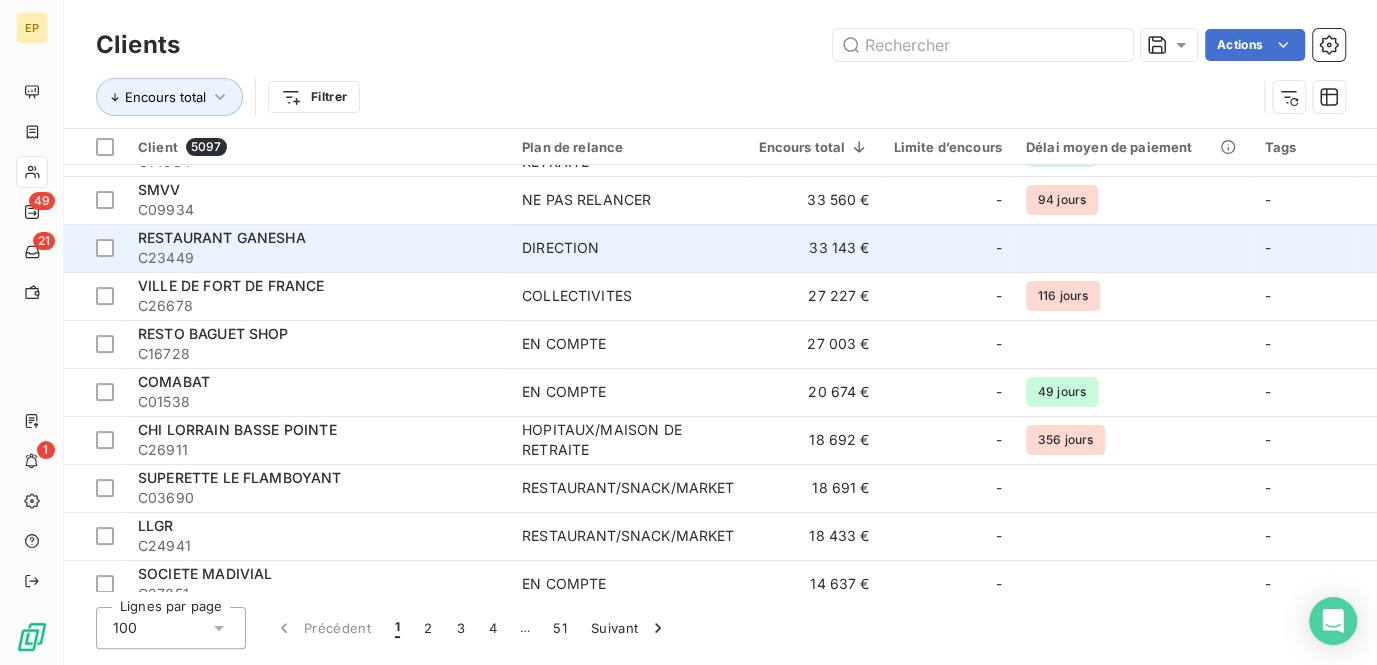 click on "33 143 €" at bounding box center (813, 248) 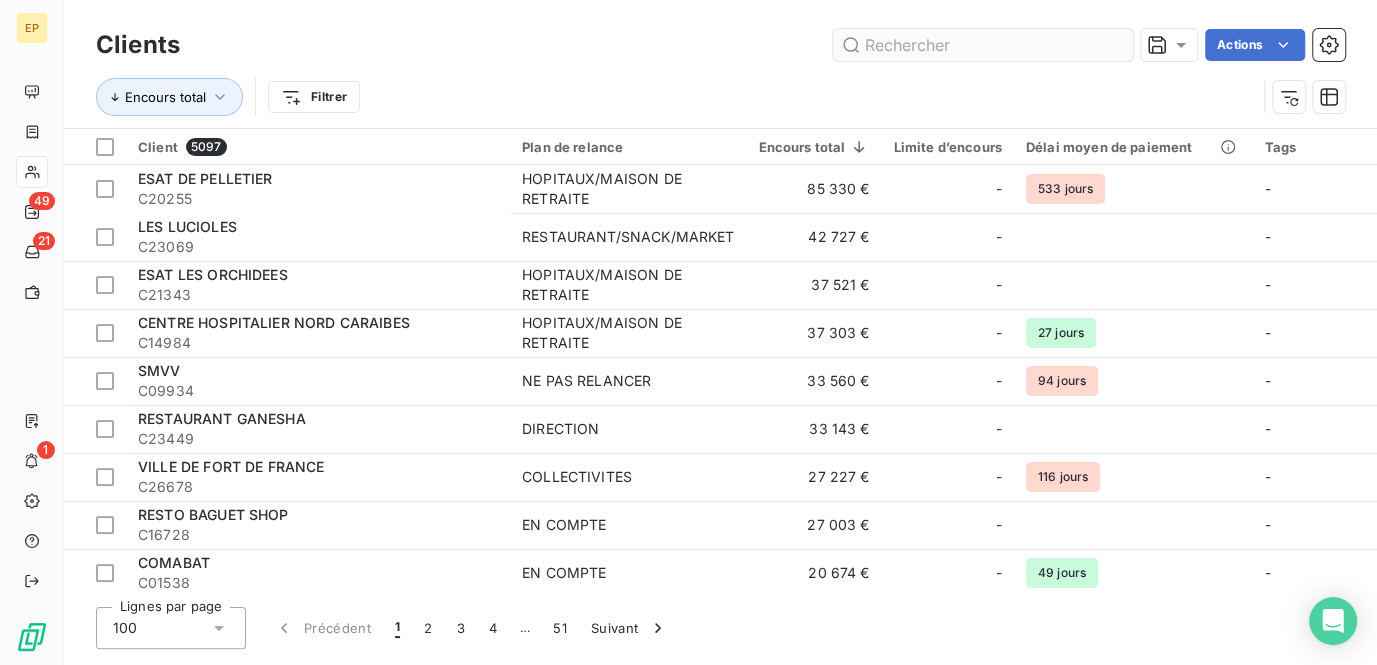 click at bounding box center (983, 45) 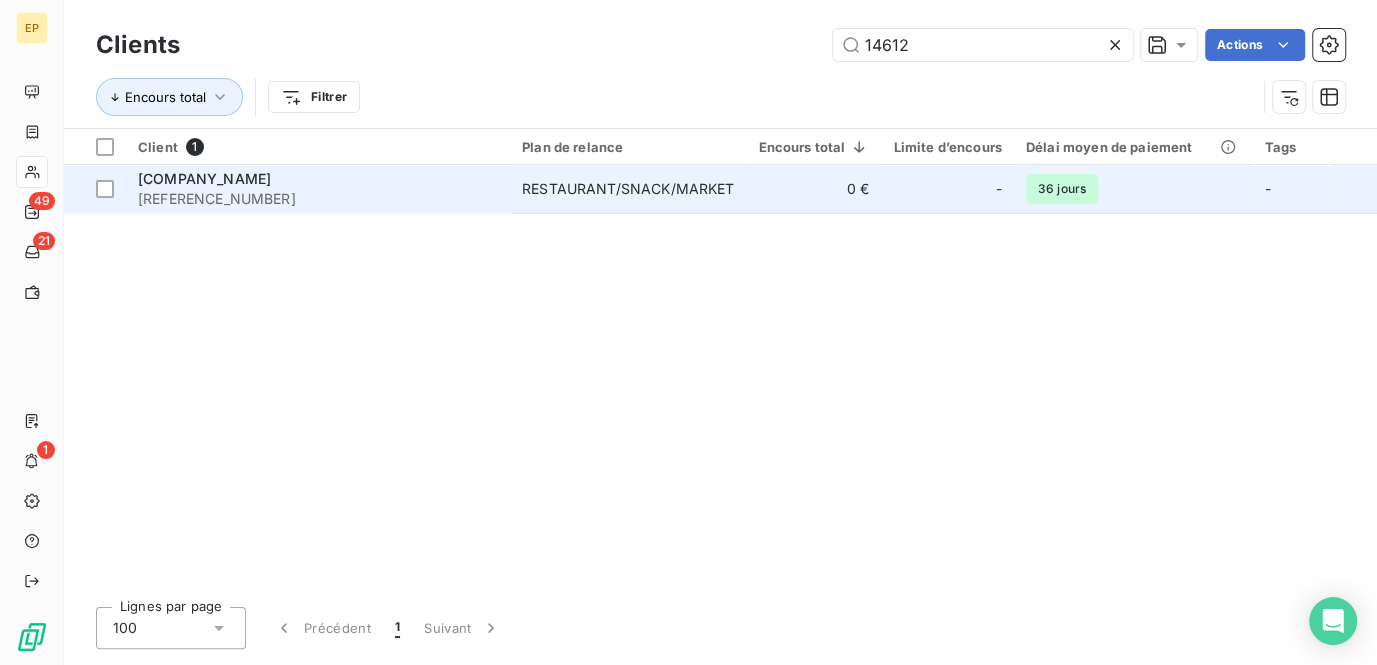 type on "14612" 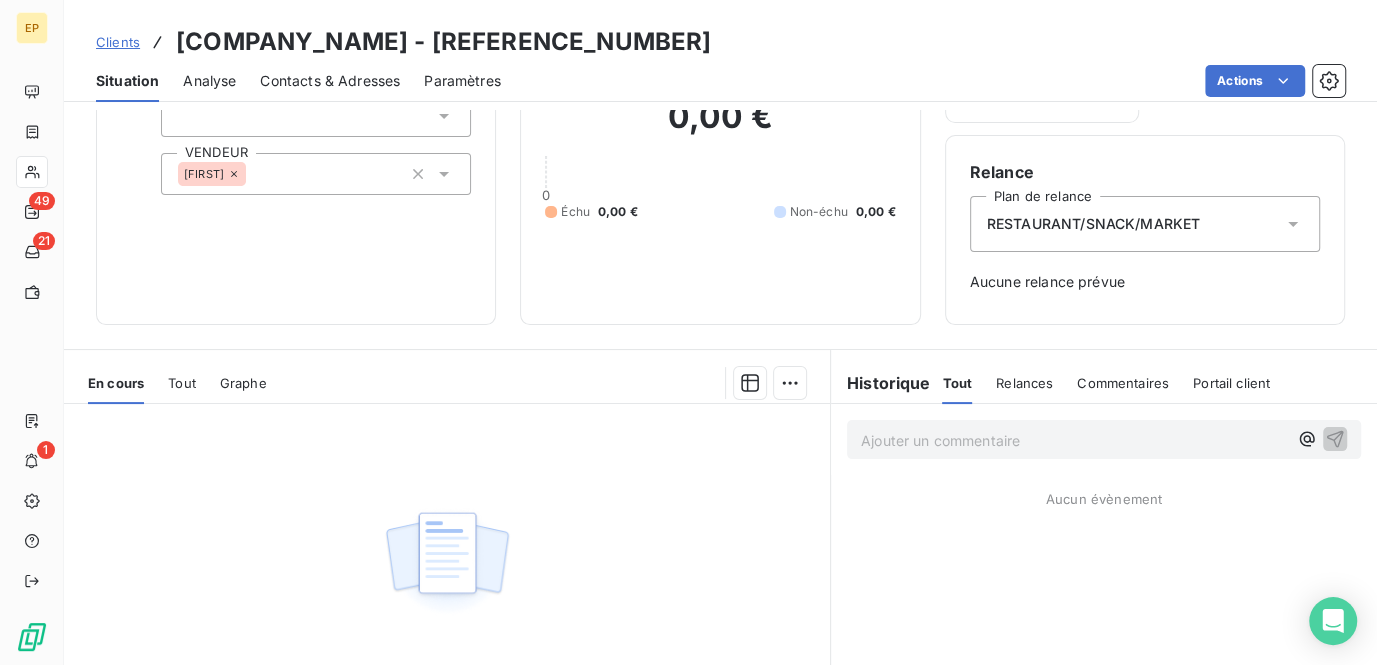 scroll, scrollTop: 0, scrollLeft: 0, axis: both 